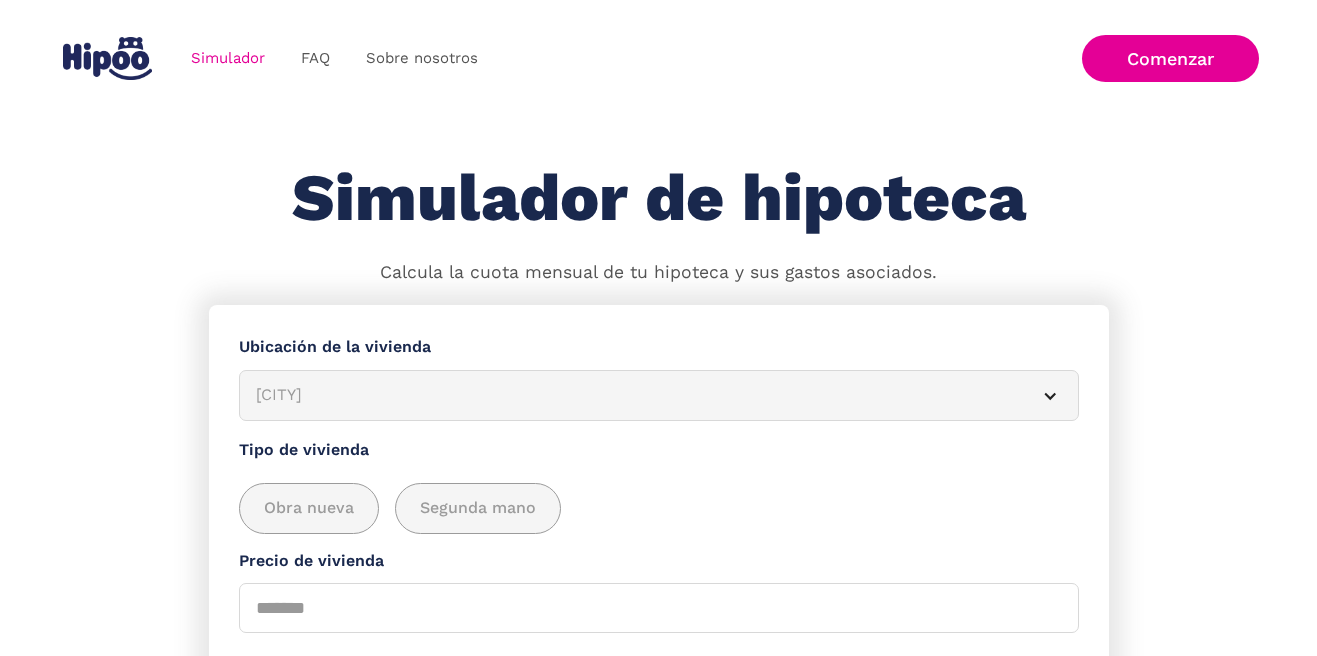 scroll, scrollTop: 0, scrollLeft: 0, axis: both 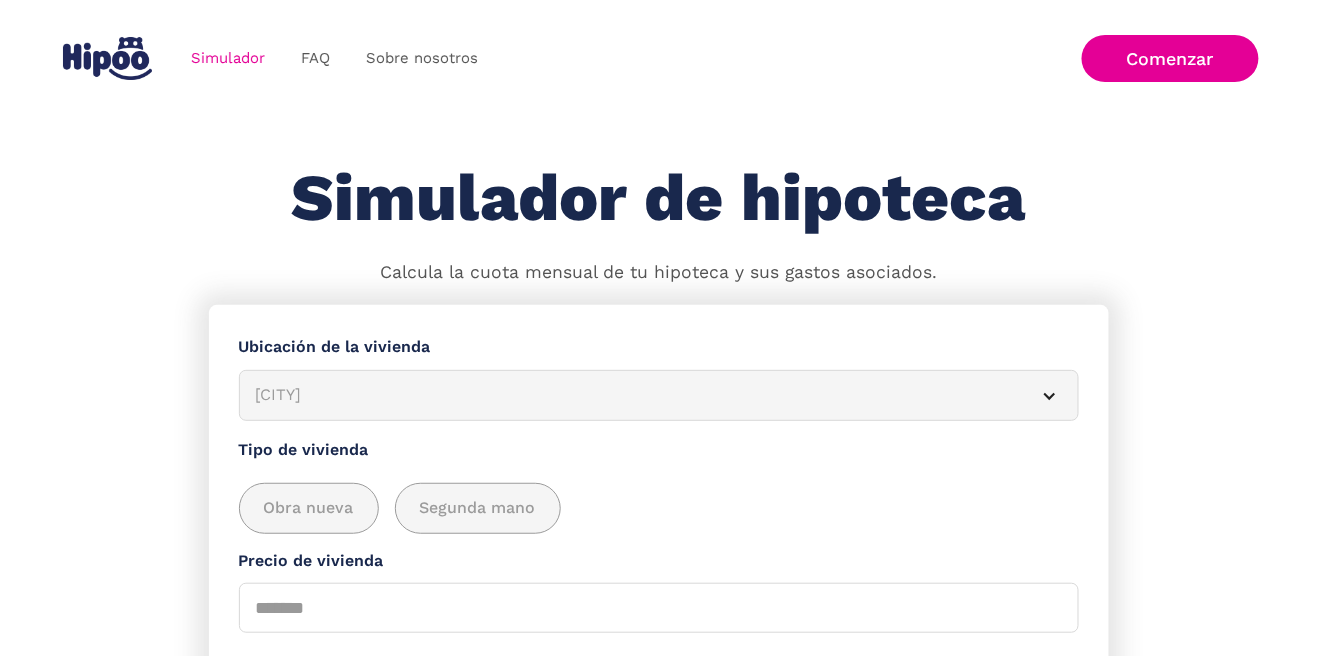 click on "[CITY]" at bounding box center [659, 395] 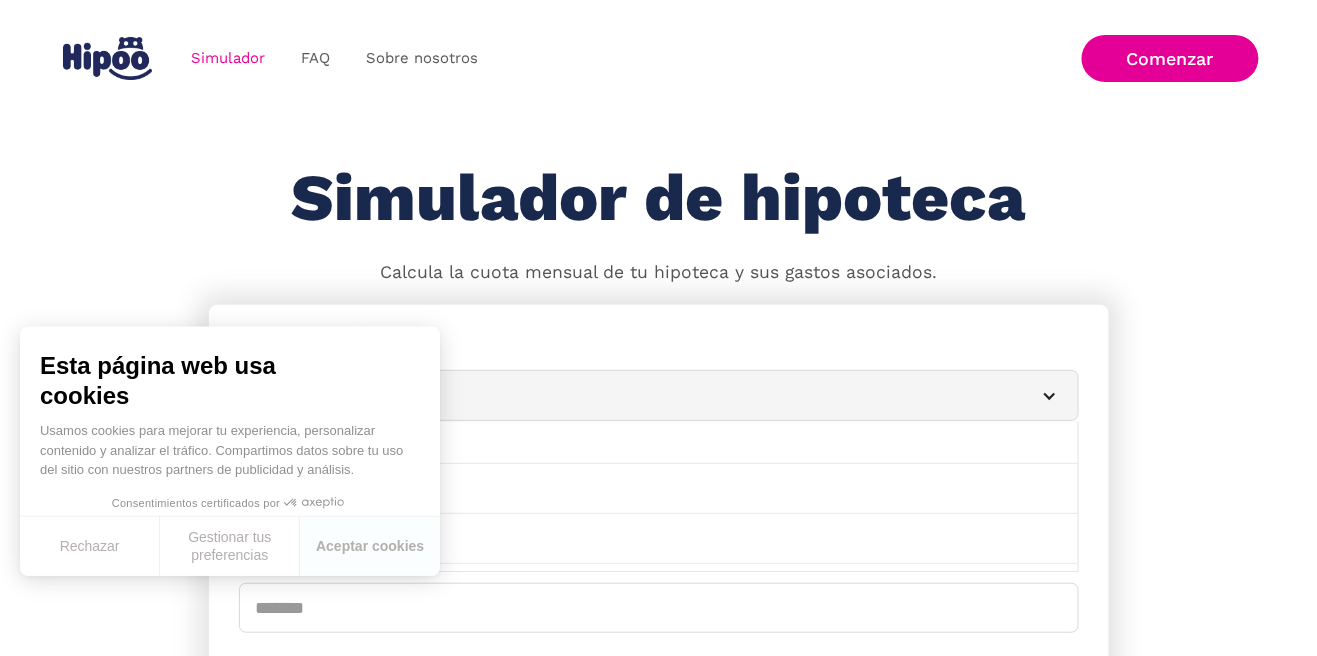 scroll, scrollTop: 160, scrollLeft: 0, axis: vertical 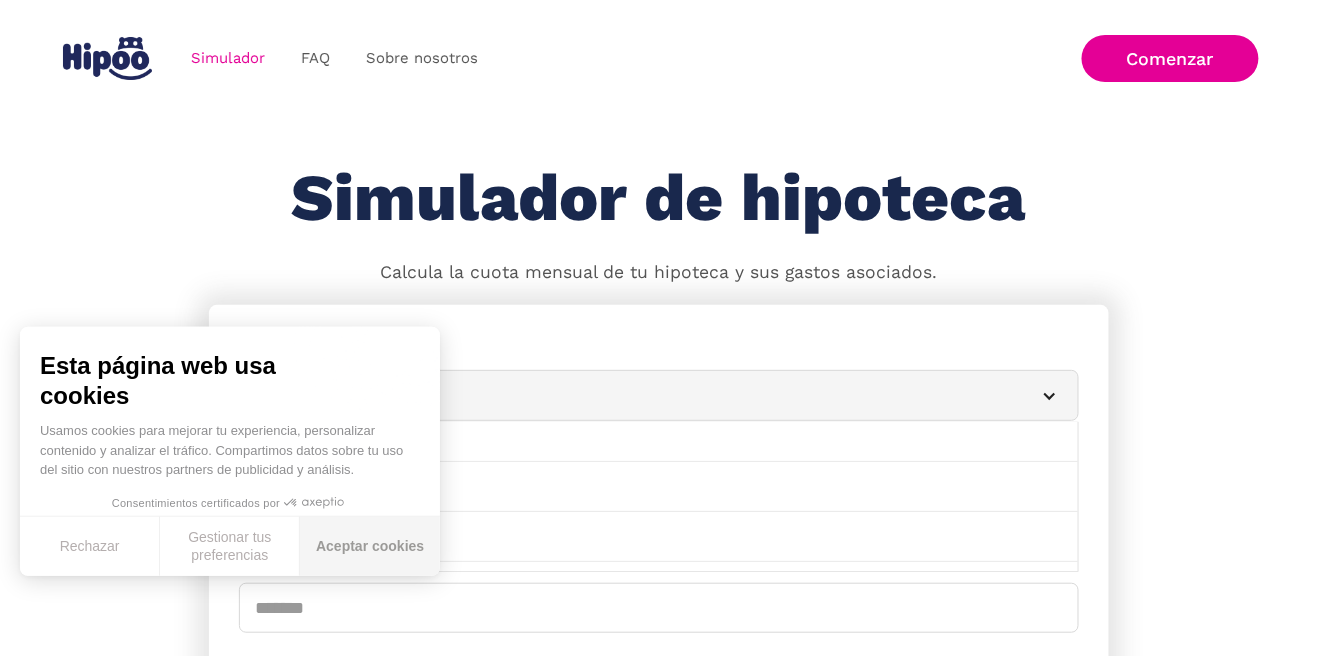 click on "Aceptar cookies" at bounding box center (370, 546) 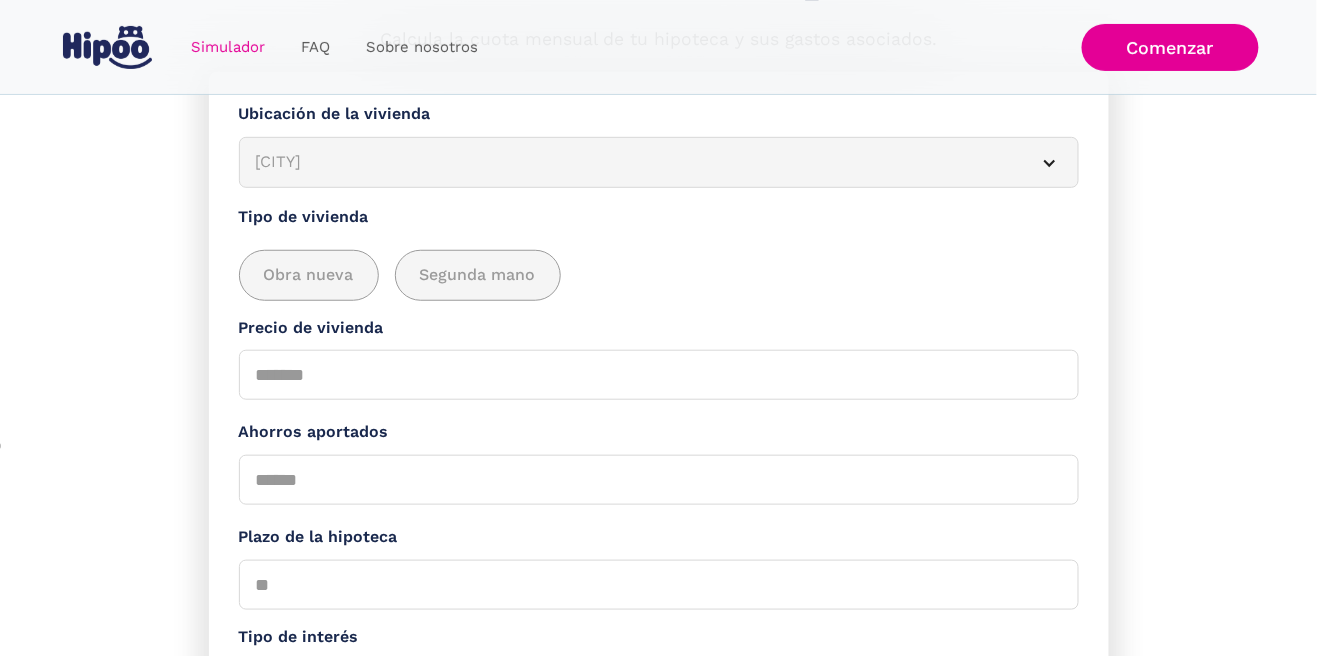 scroll, scrollTop: 235, scrollLeft: 0, axis: vertical 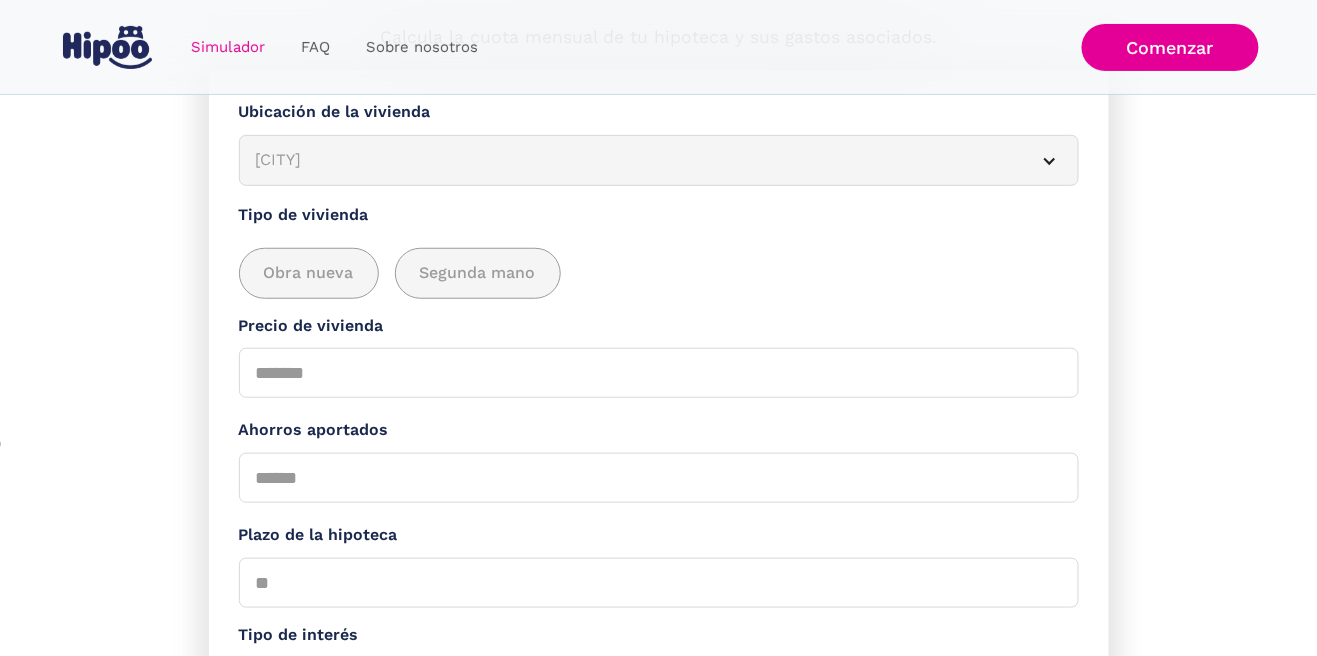 click on "[CITY]" at bounding box center (635, 160) 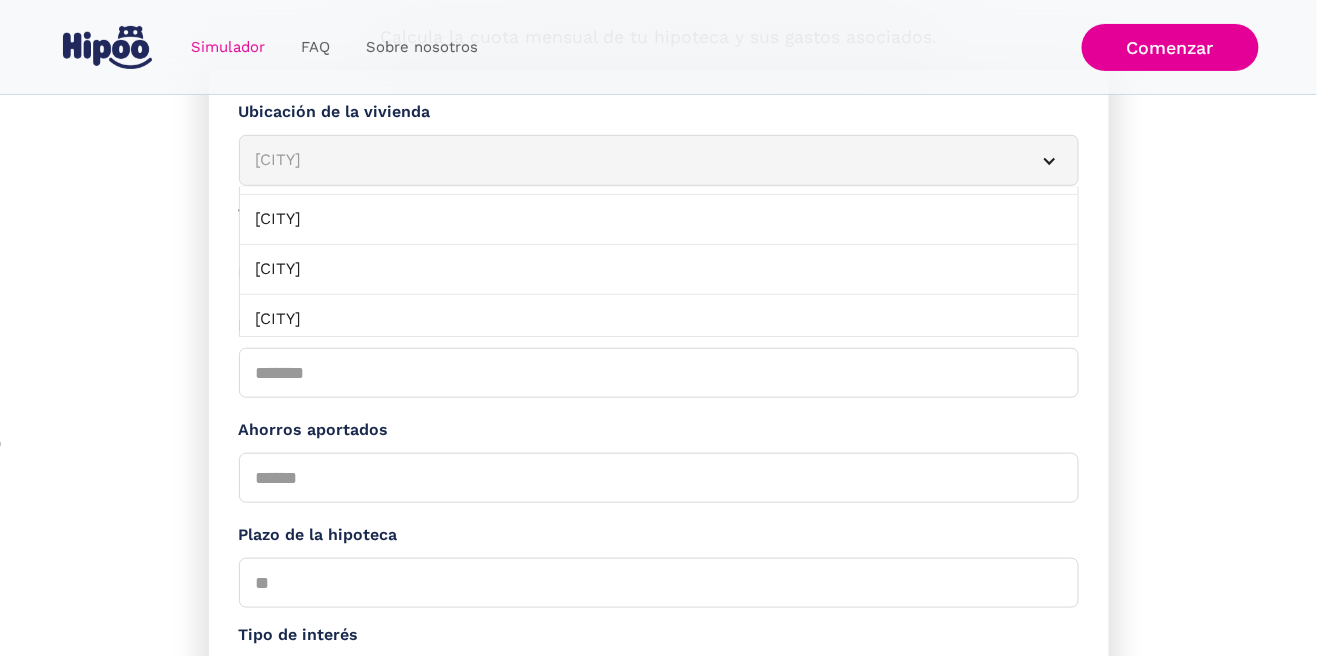 scroll, scrollTop: 2217, scrollLeft: 0, axis: vertical 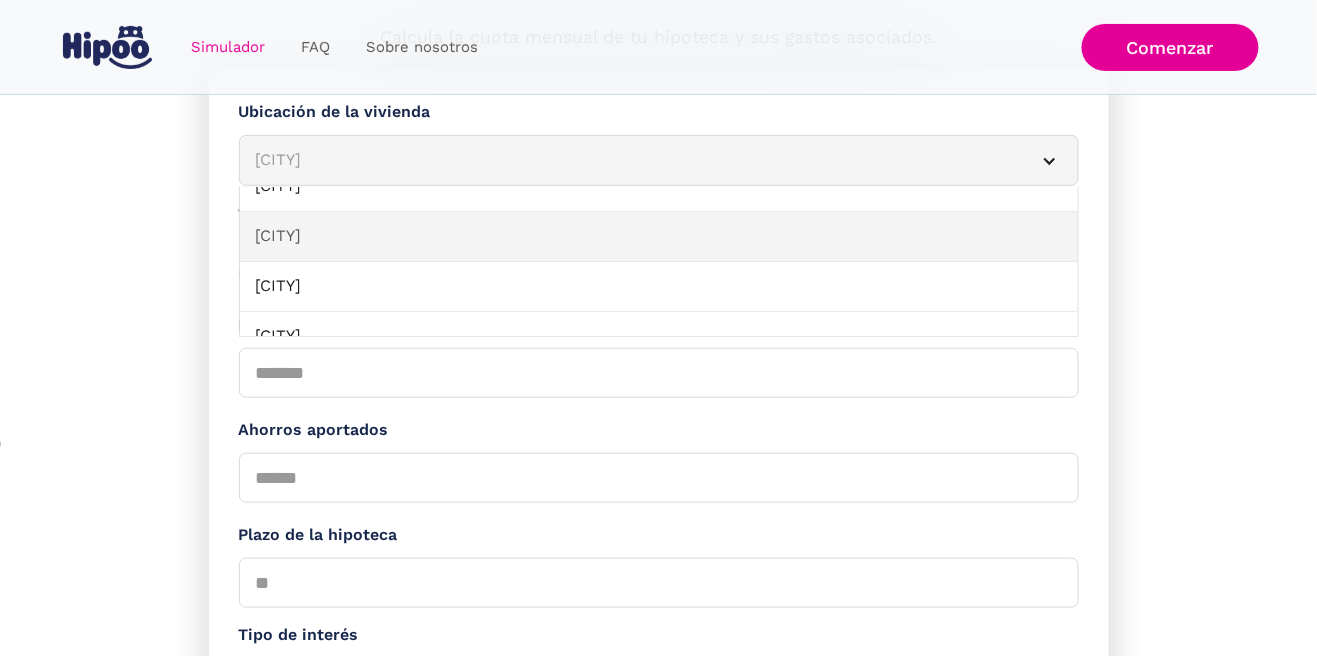 click on "[CITY]" at bounding box center (659, 237) 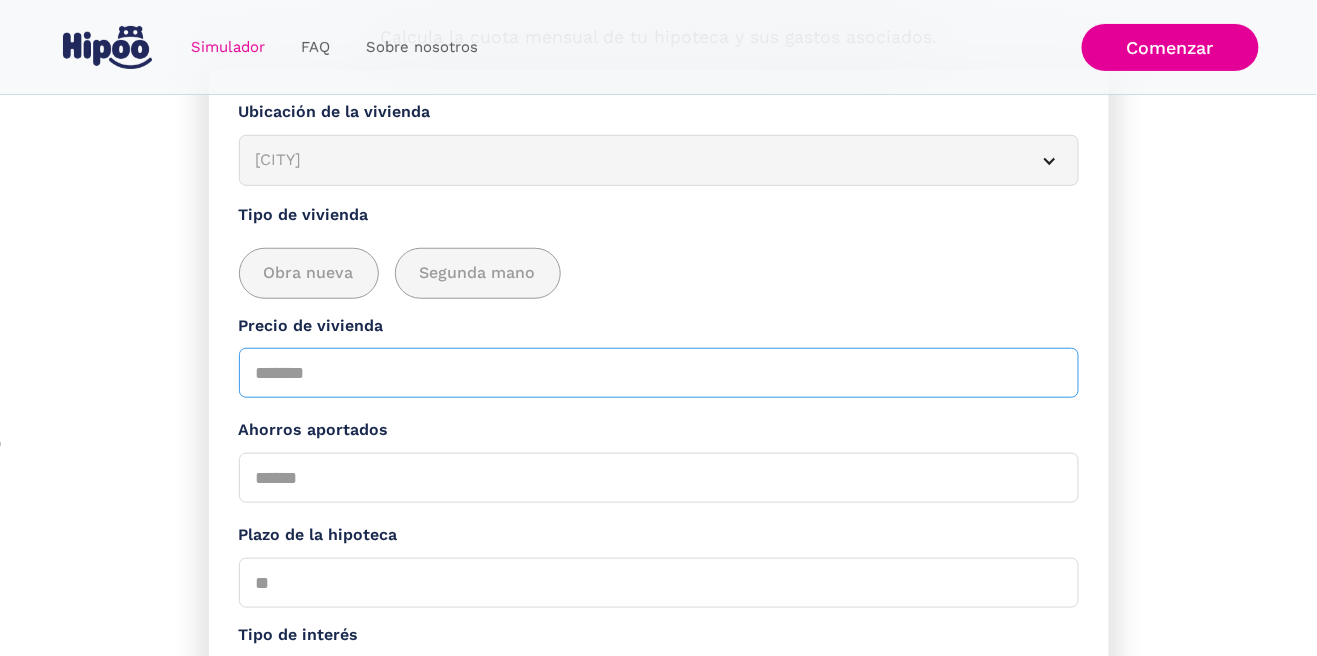 click on "Precio de vivienda" at bounding box center [659, 373] 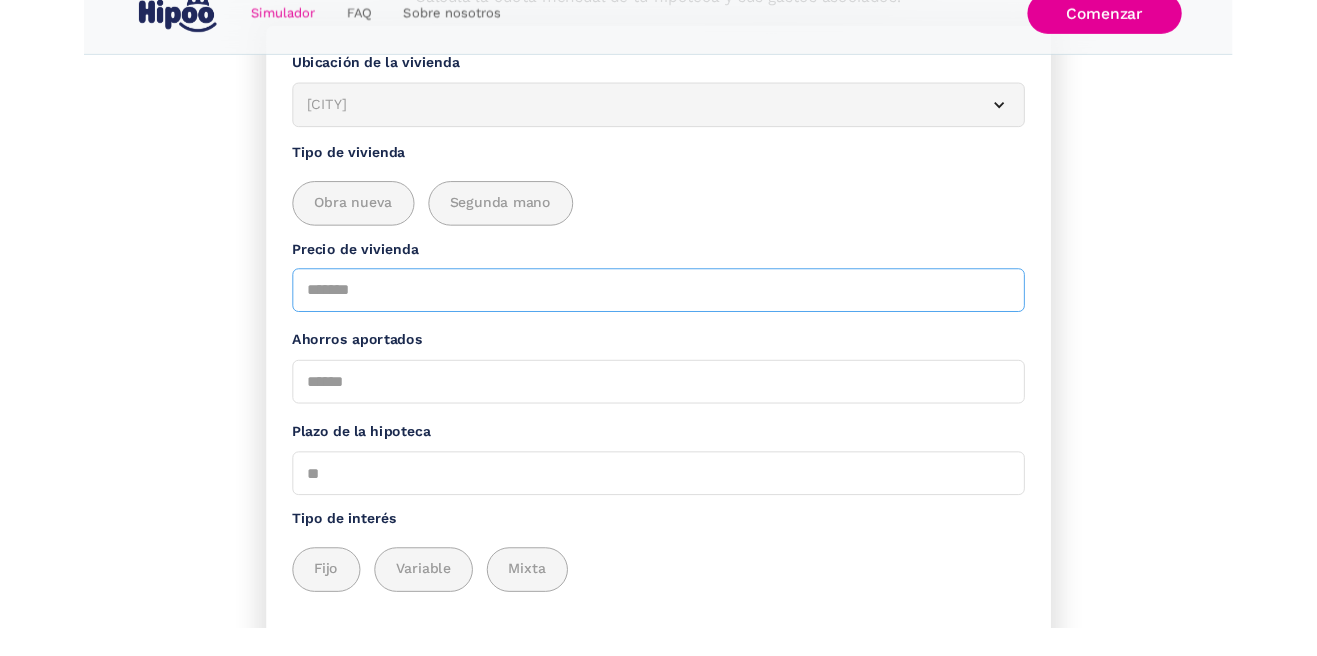 scroll, scrollTop: 283, scrollLeft: 0, axis: vertical 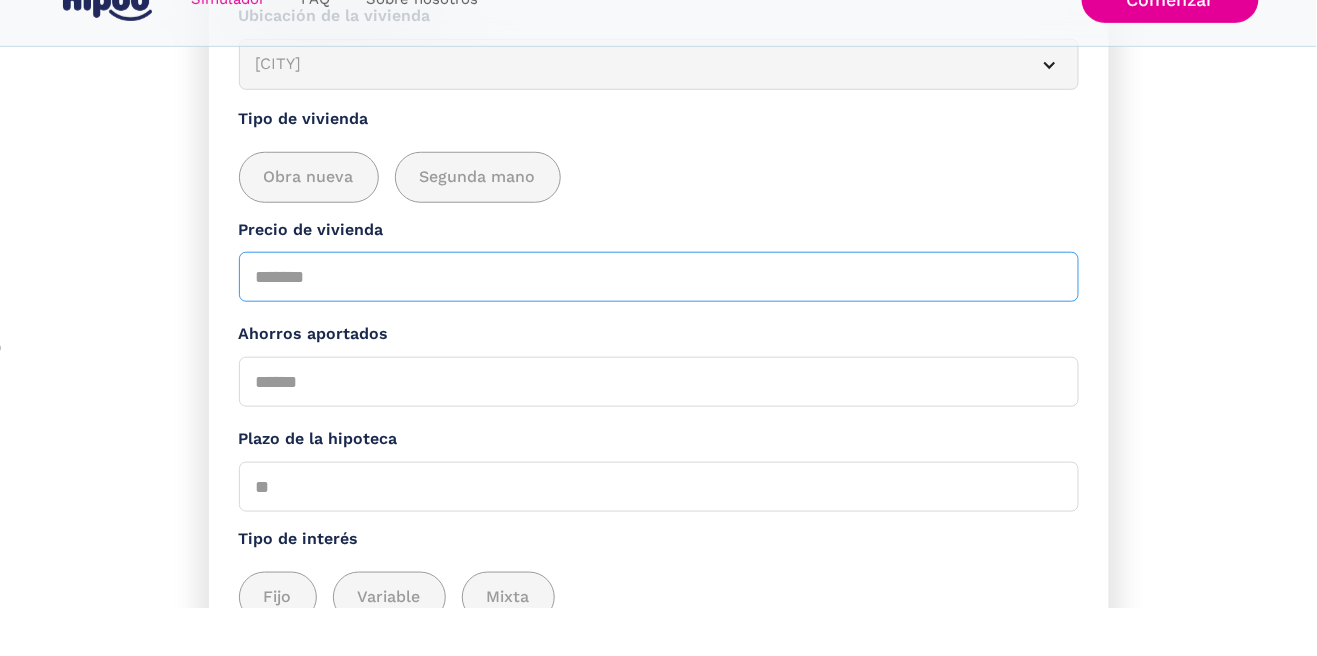 type on "******" 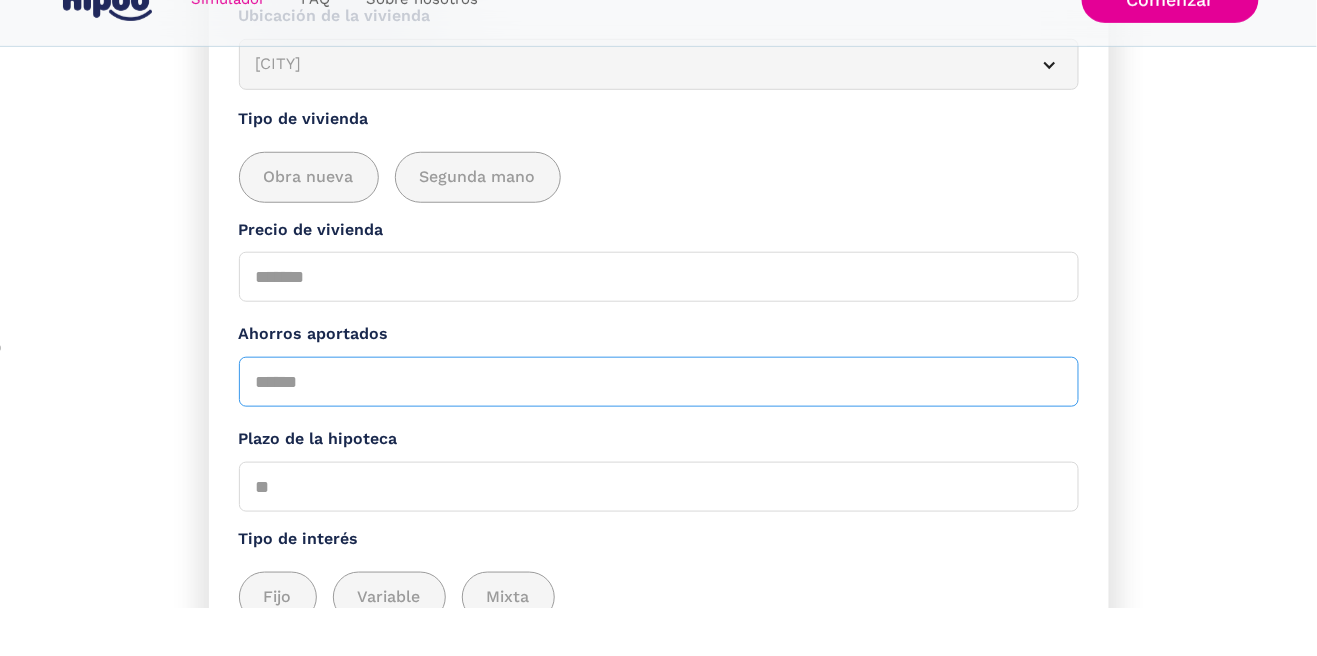 click on "Ahorros aportados" at bounding box center (659, 430) 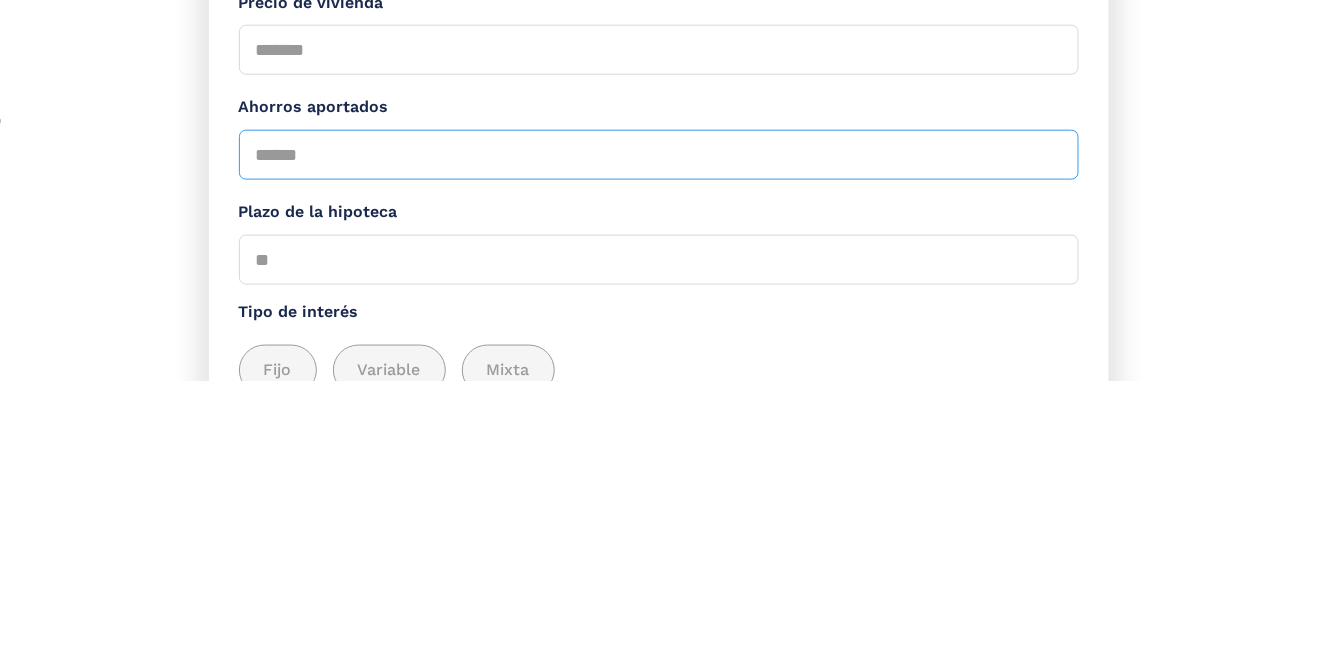 scroll, scrollTop: 283, scrollLeft: 0, axis: vertical 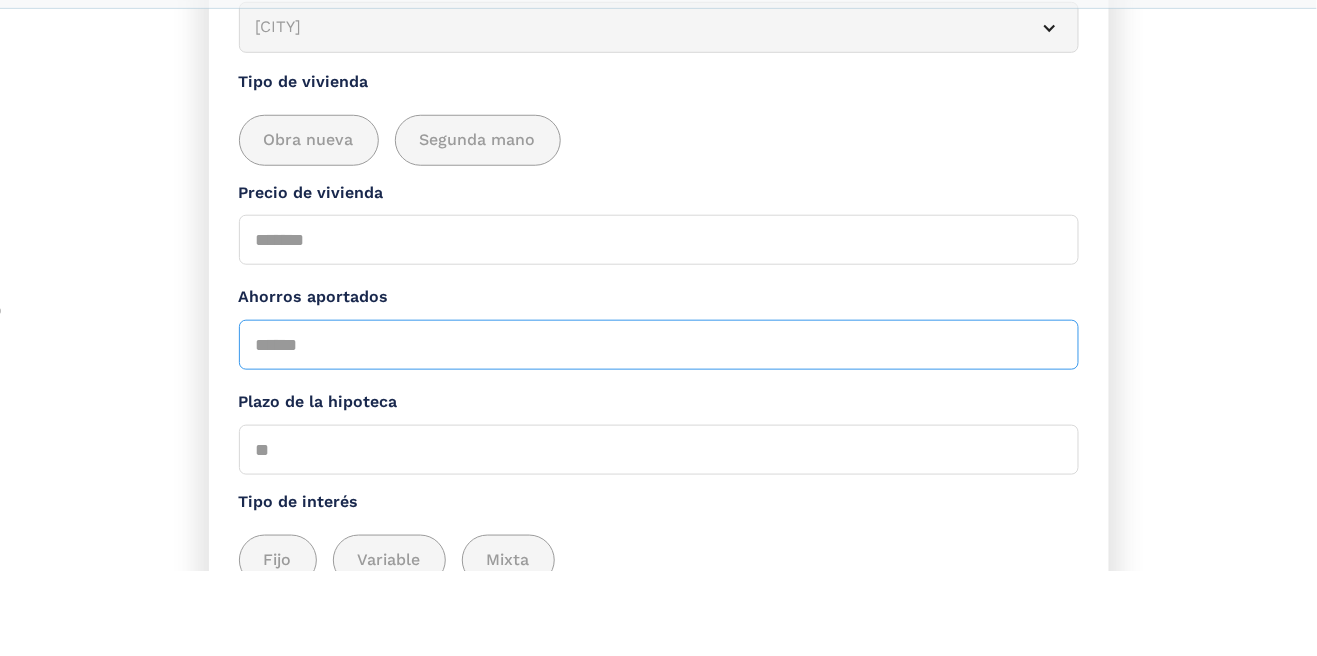 type on "*****" 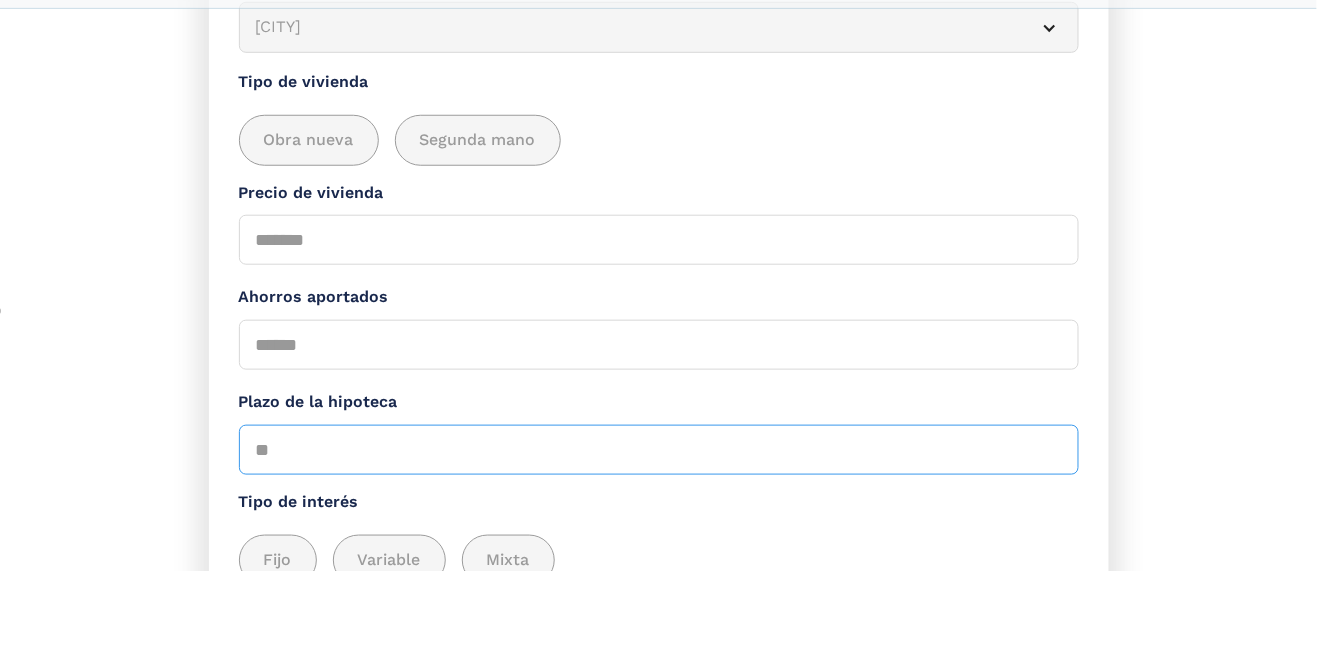 click on "Plazo de la hipoteca" at bounding box center (659, 535) 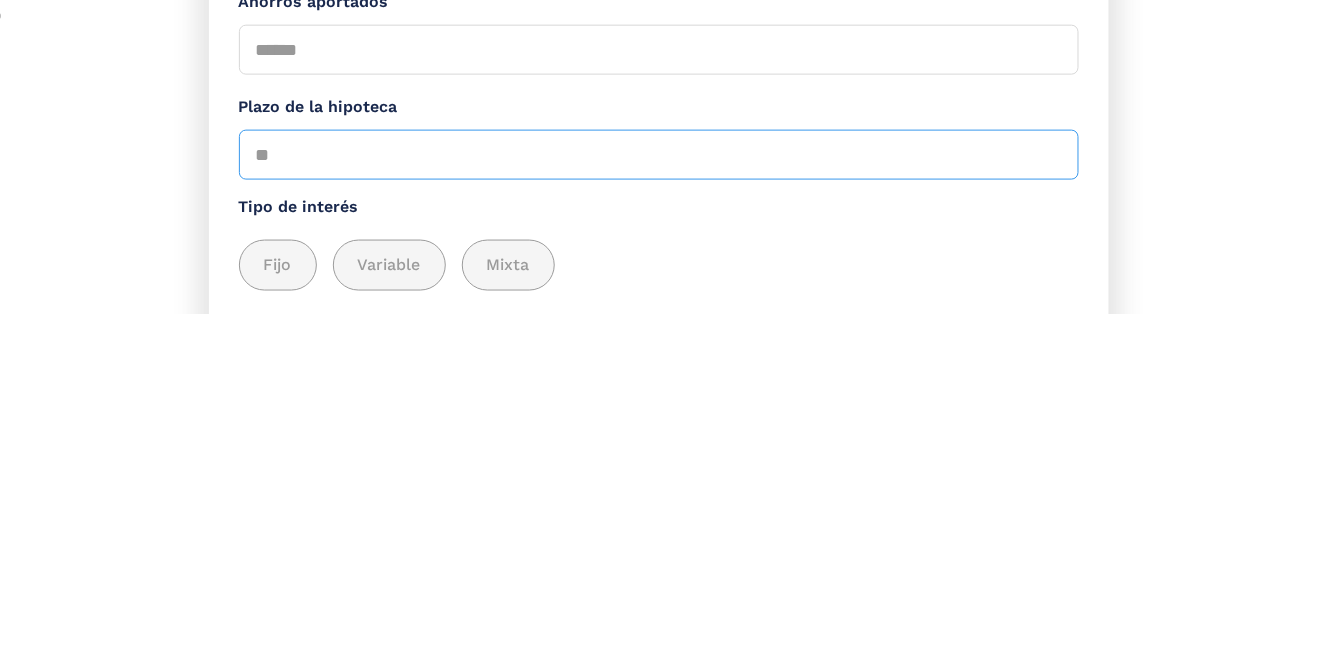 scroll, scrollTop: 321, scrollLeft: 0, axis: vertical 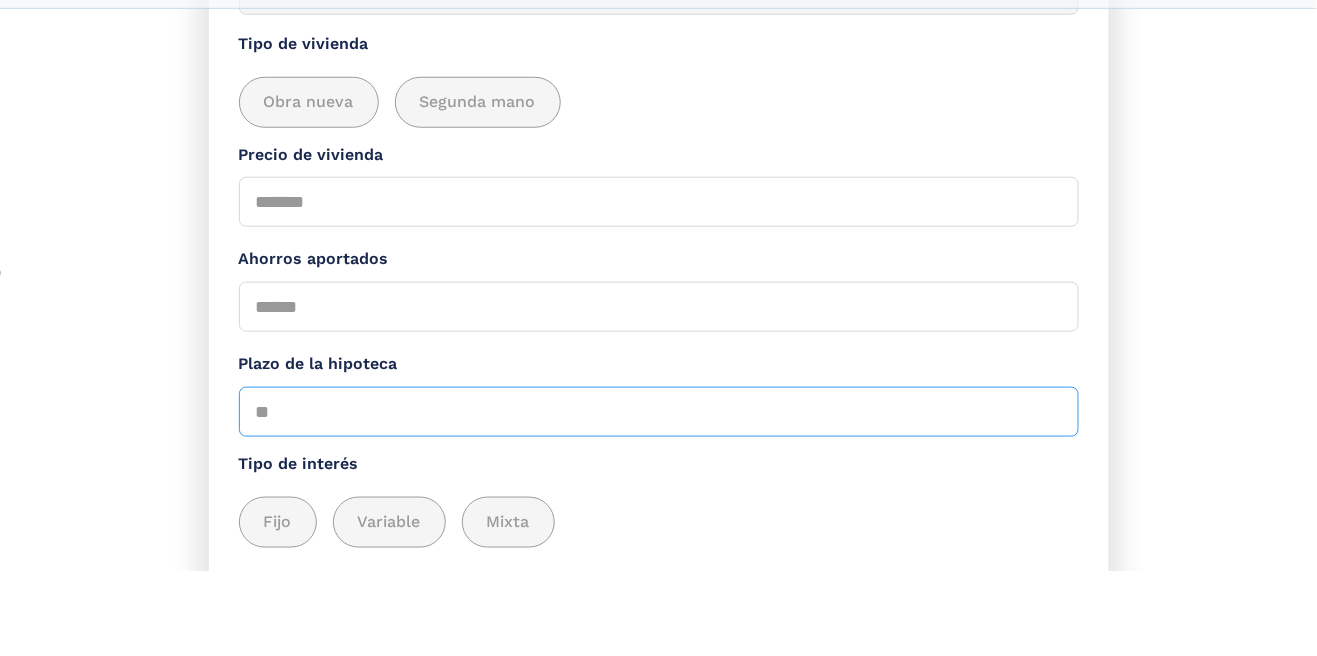 type on "**" 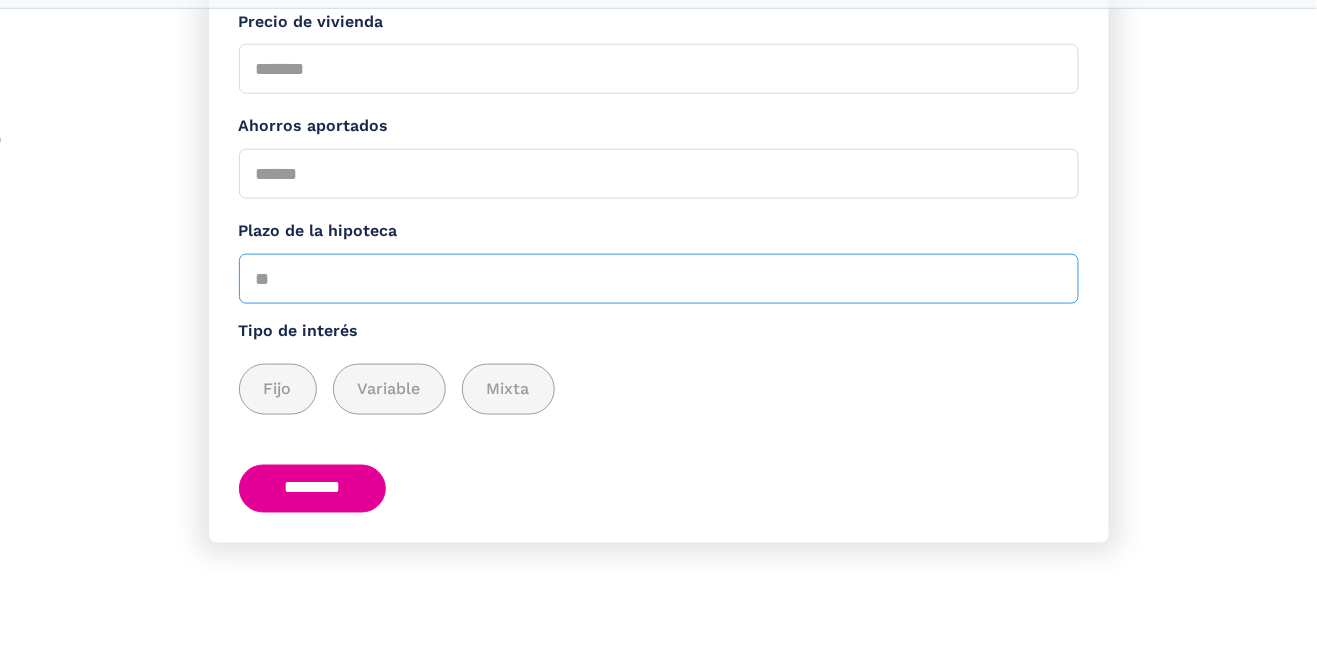 scroll, scrollTop: 482, scrollLeft: 0, axis: vertical 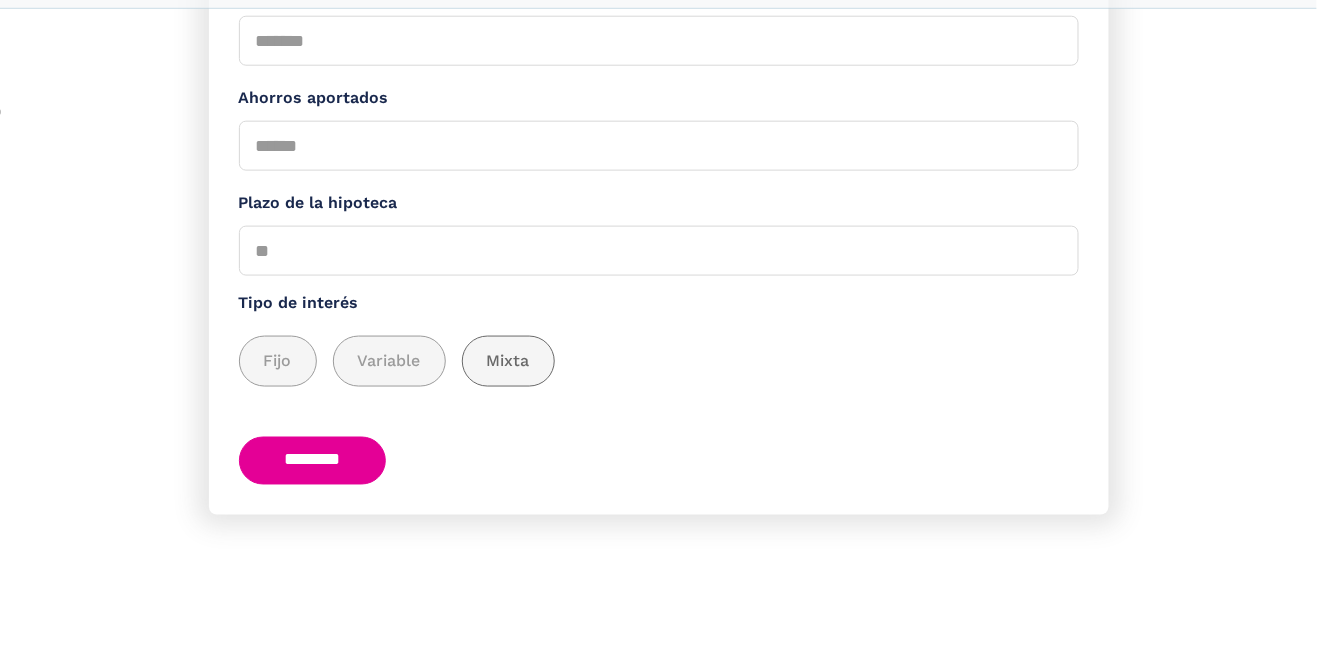 click on "Mixta" at bounding box center (508, 446) 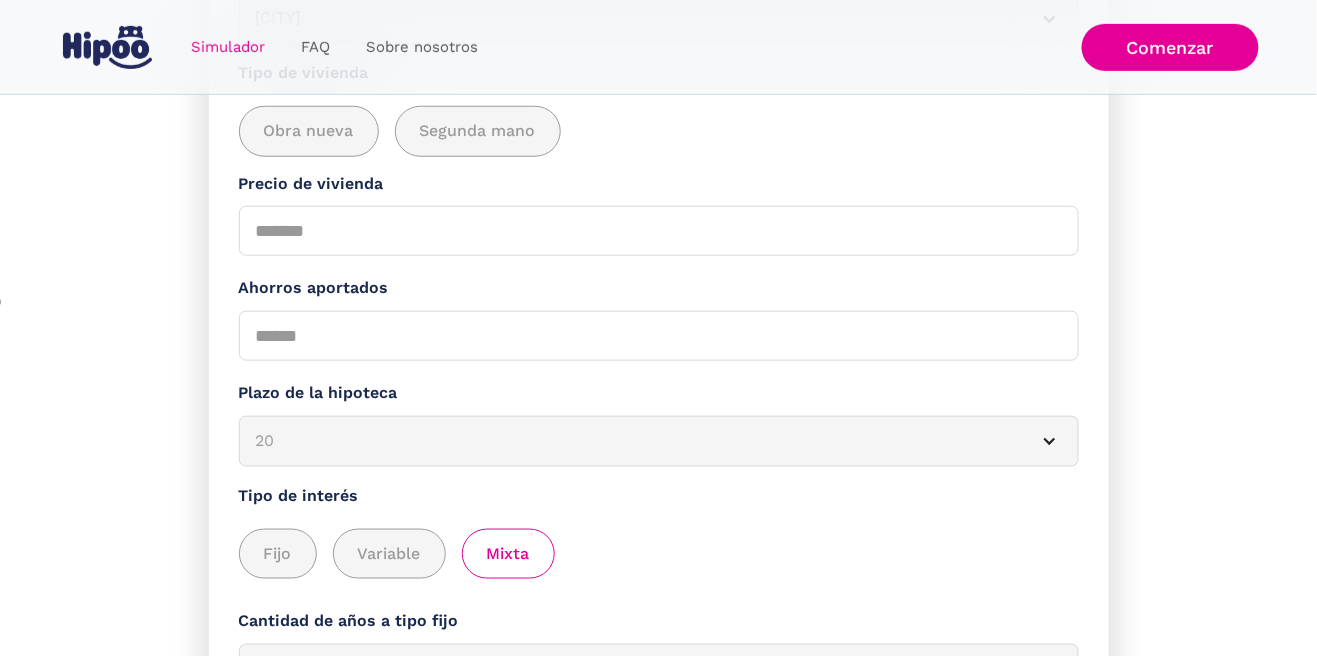 scroll, scrollTop: 371, scrollLeft: 0, axis: vertical 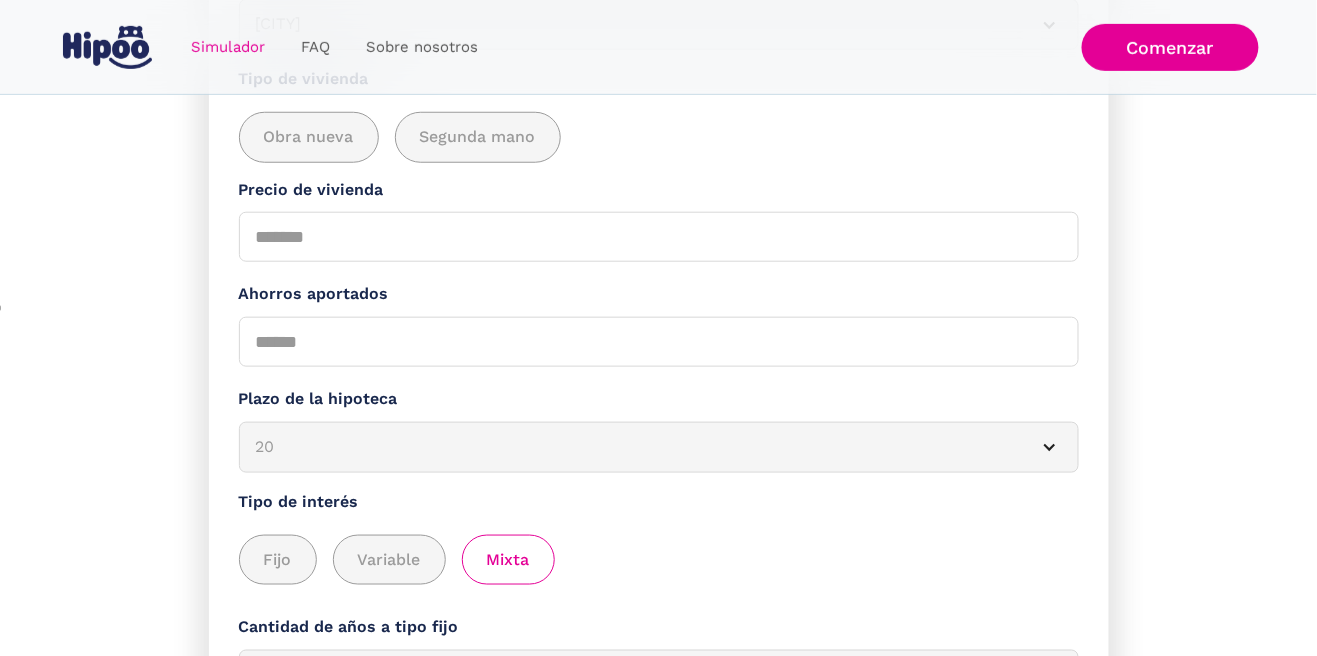 click at bounding box center (1050, 447) 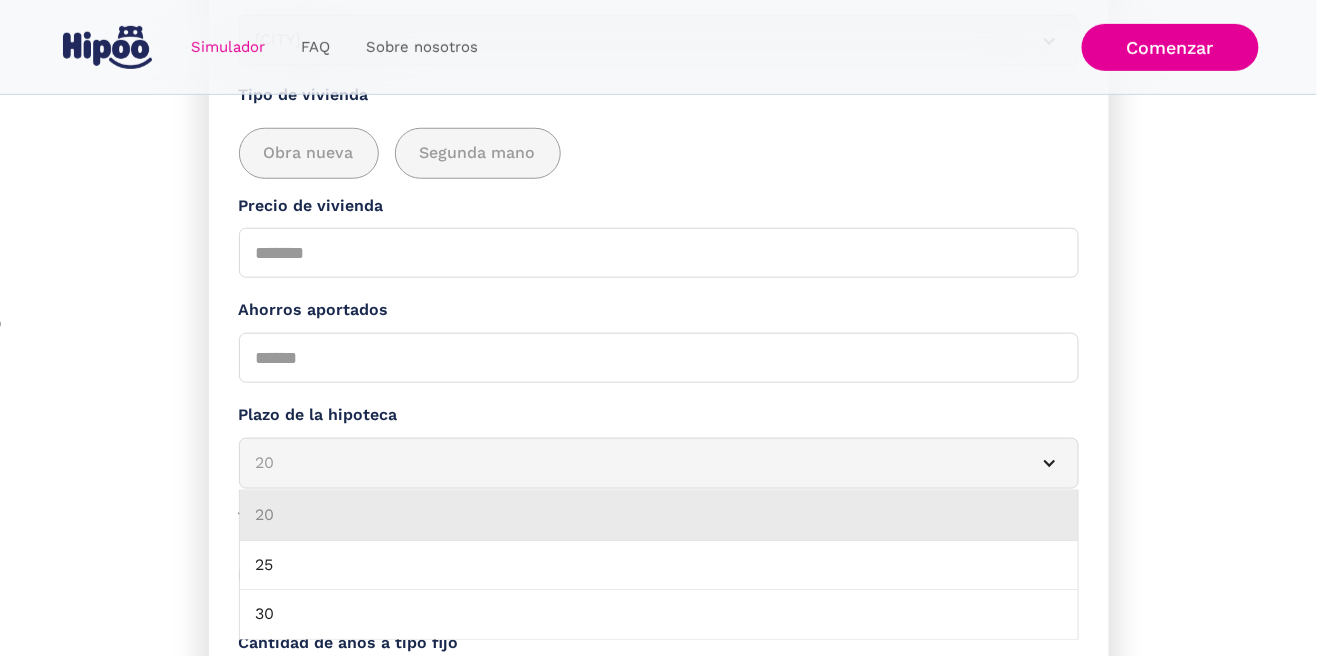 click on "20" at bounding box center (659, 516) 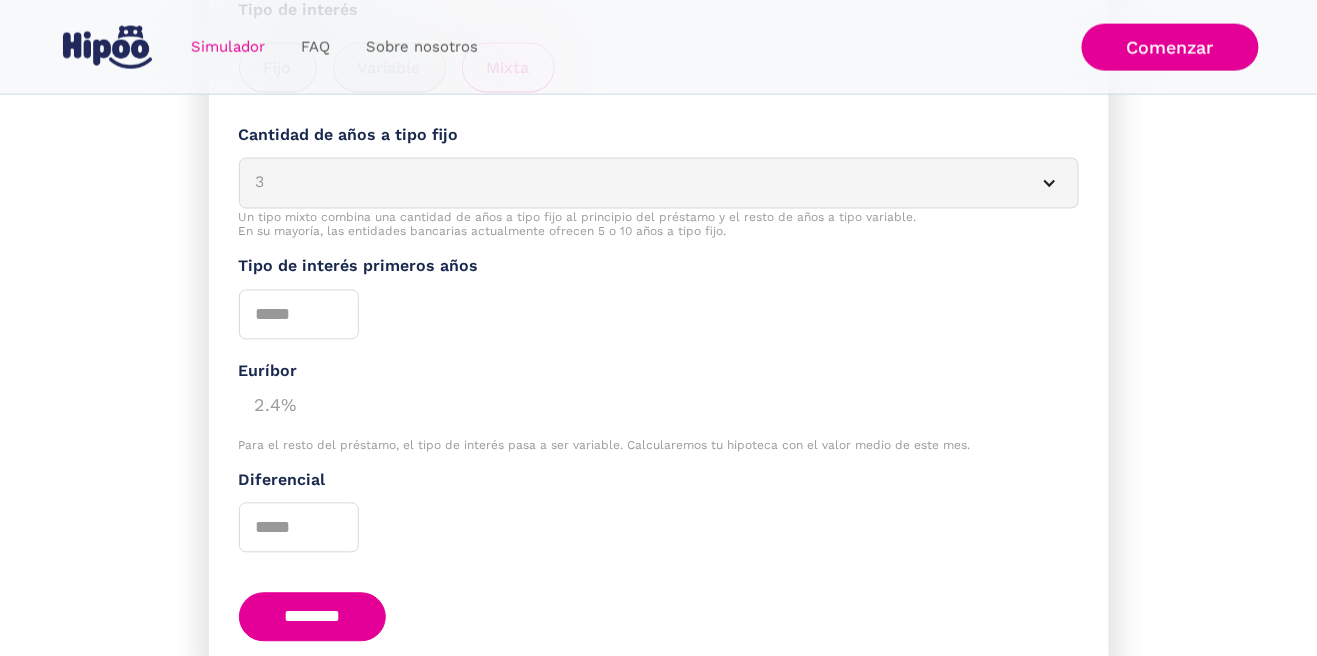 click on "********" at bounding box center [313, 617] 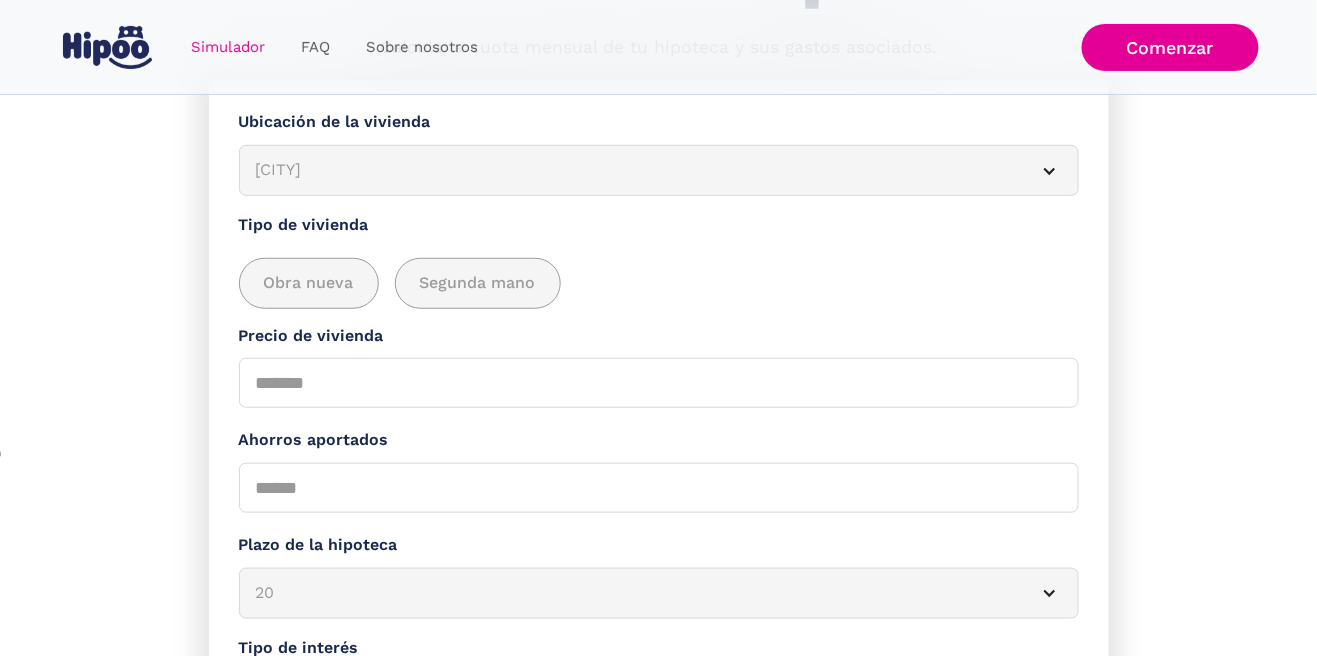 scroll, scrollTop: 228, scrollLeft: 0, axis: vertical 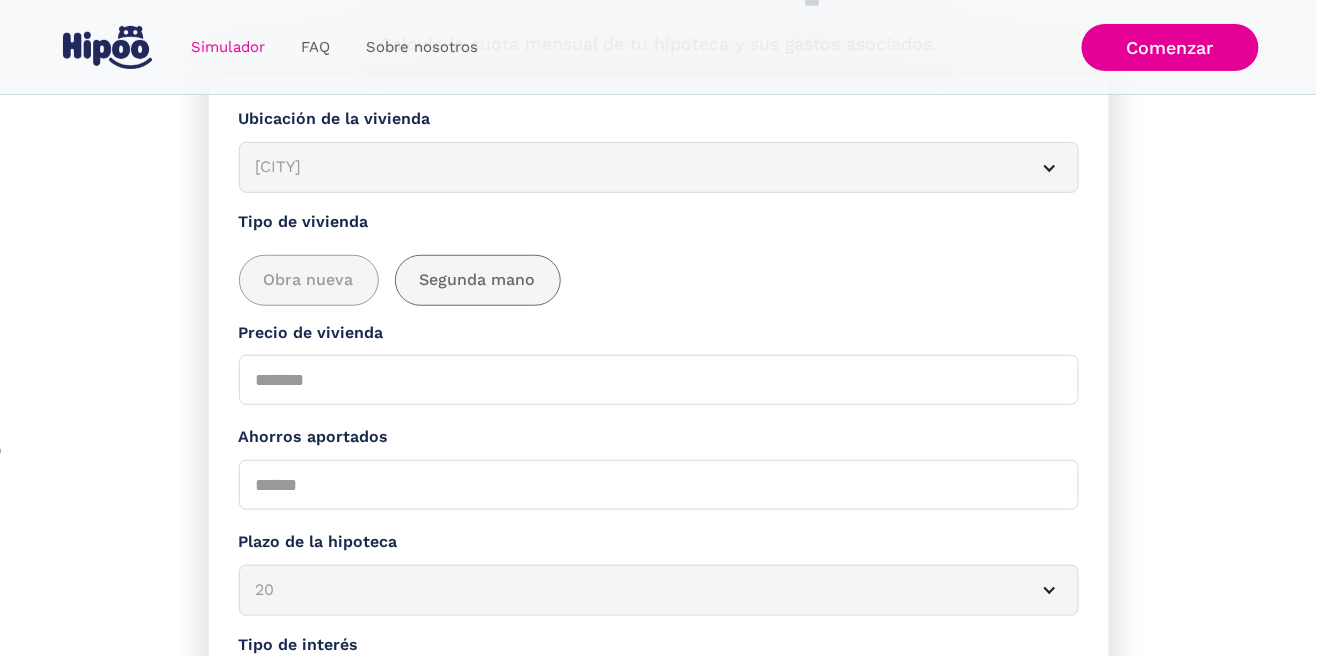 click on "Segunda mano" at bounding box center [478, 280] 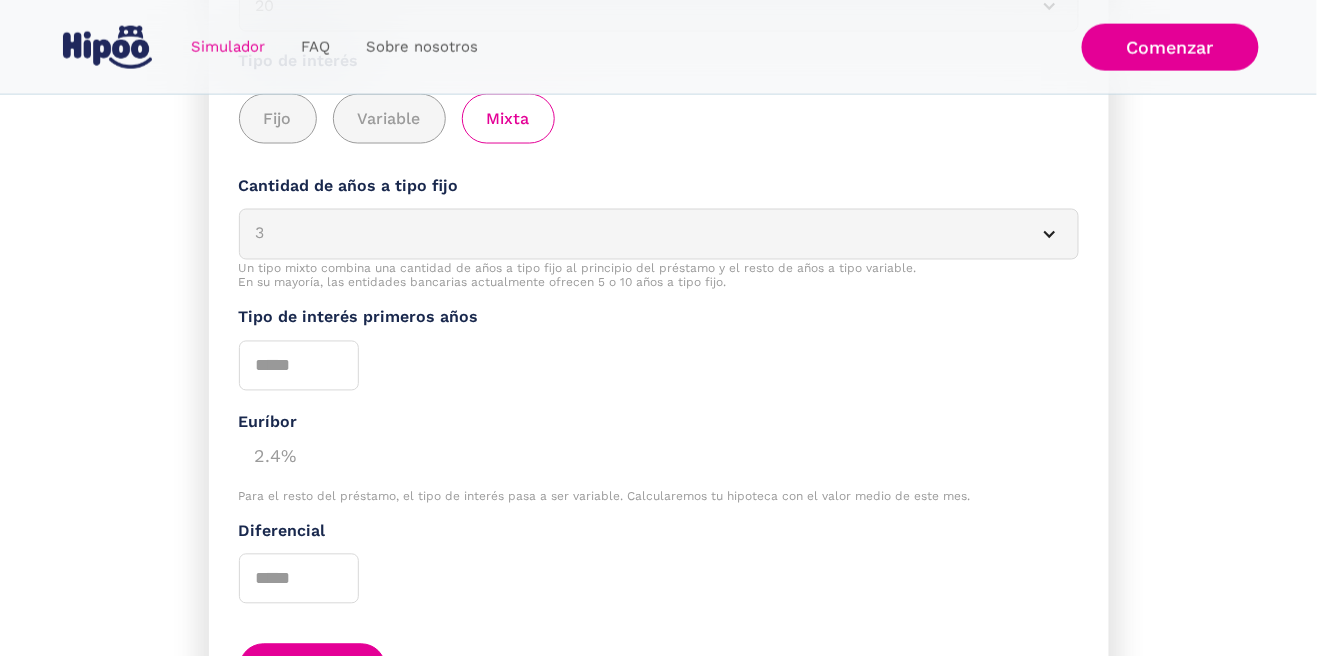 scroll, scrollTop: 751, scrollLeft: 0, axis: vertical 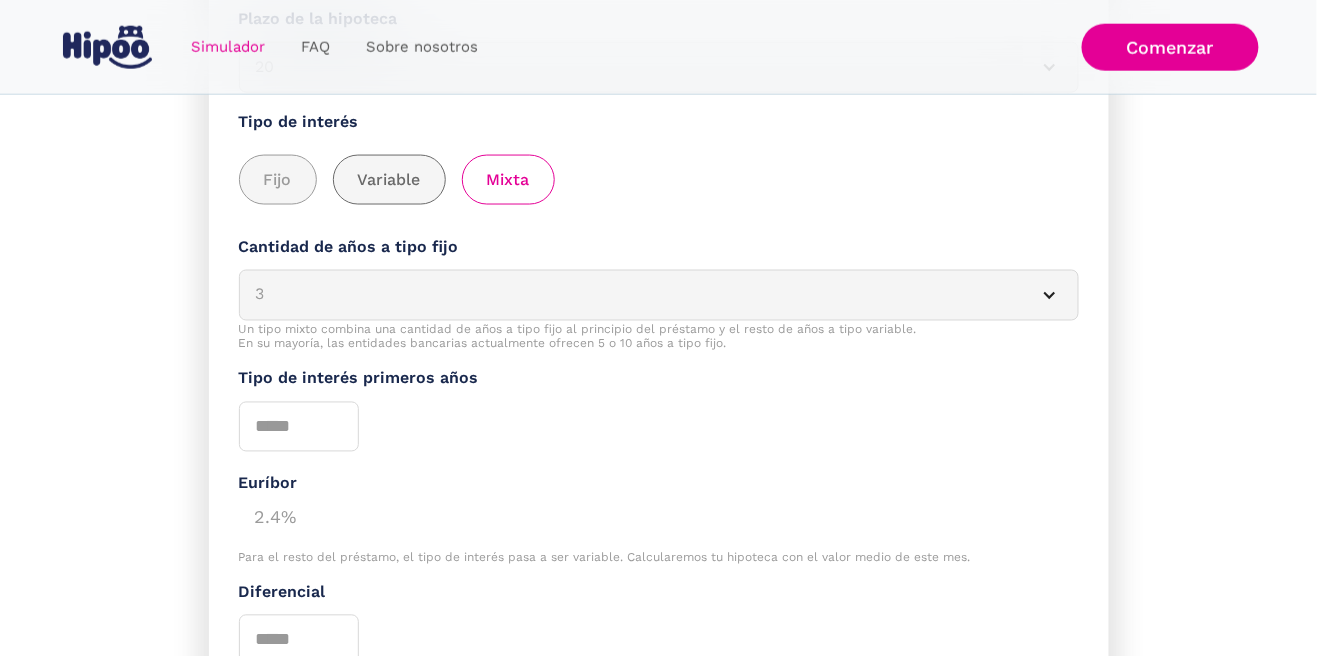 click on "Variable" at bounding box center [389, 180] 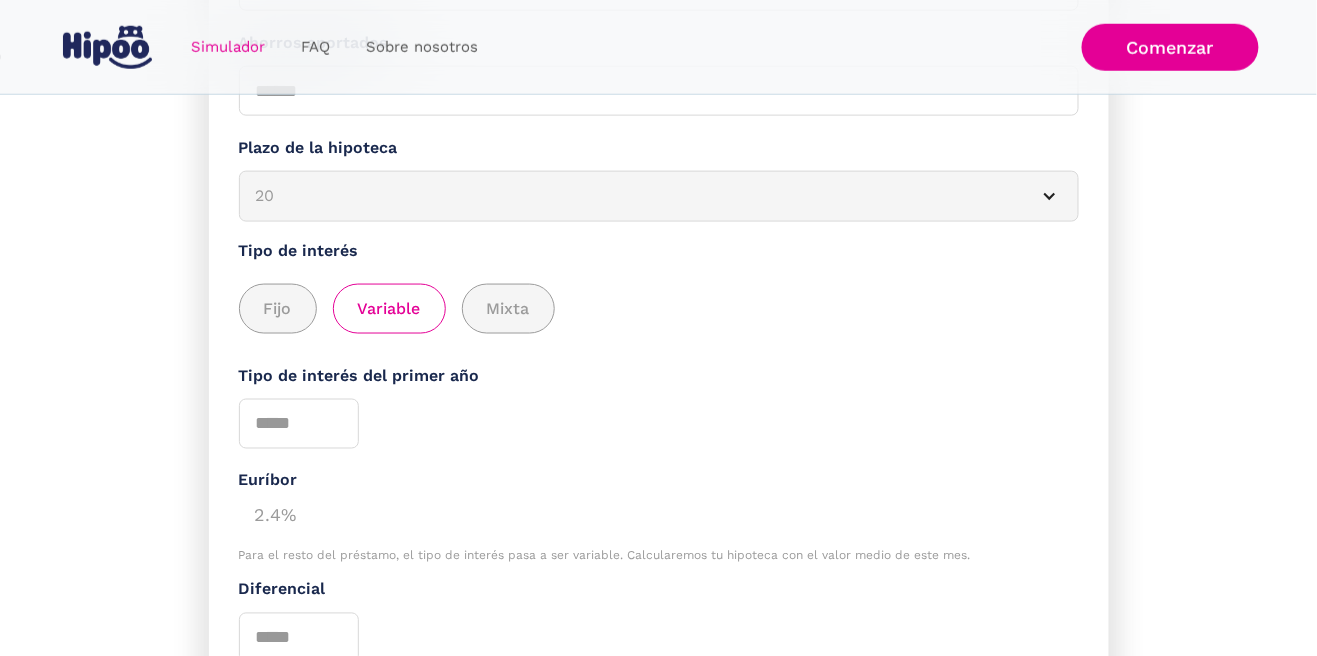 scroll, scrollTop: 621, scrollLeft: 0, axis: vertical 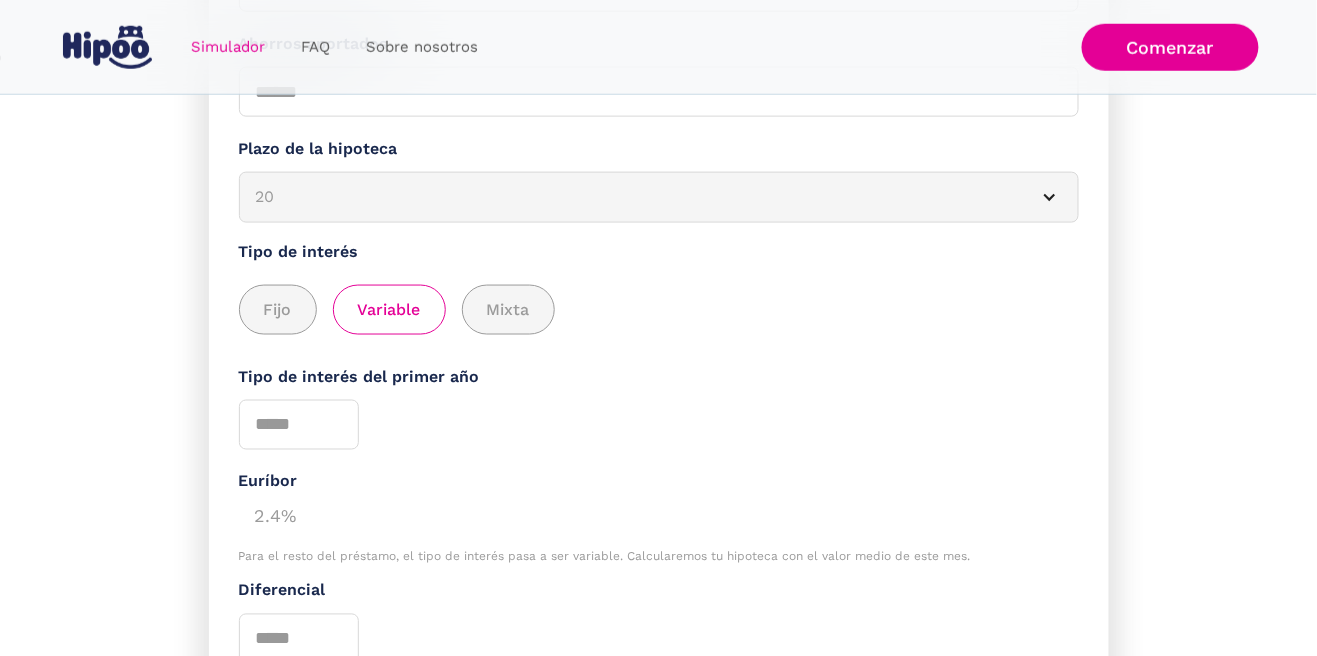 click at bounding box center [1050, 197] 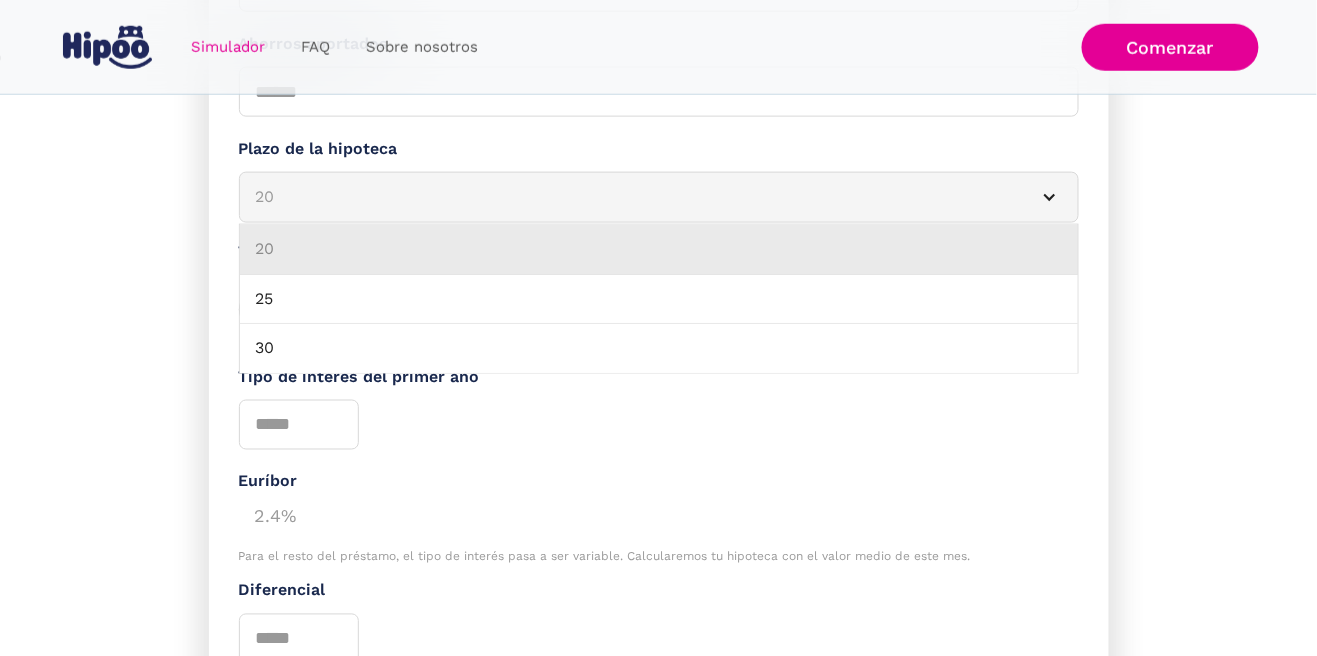 click on "20" at bounding box center [659, 250] 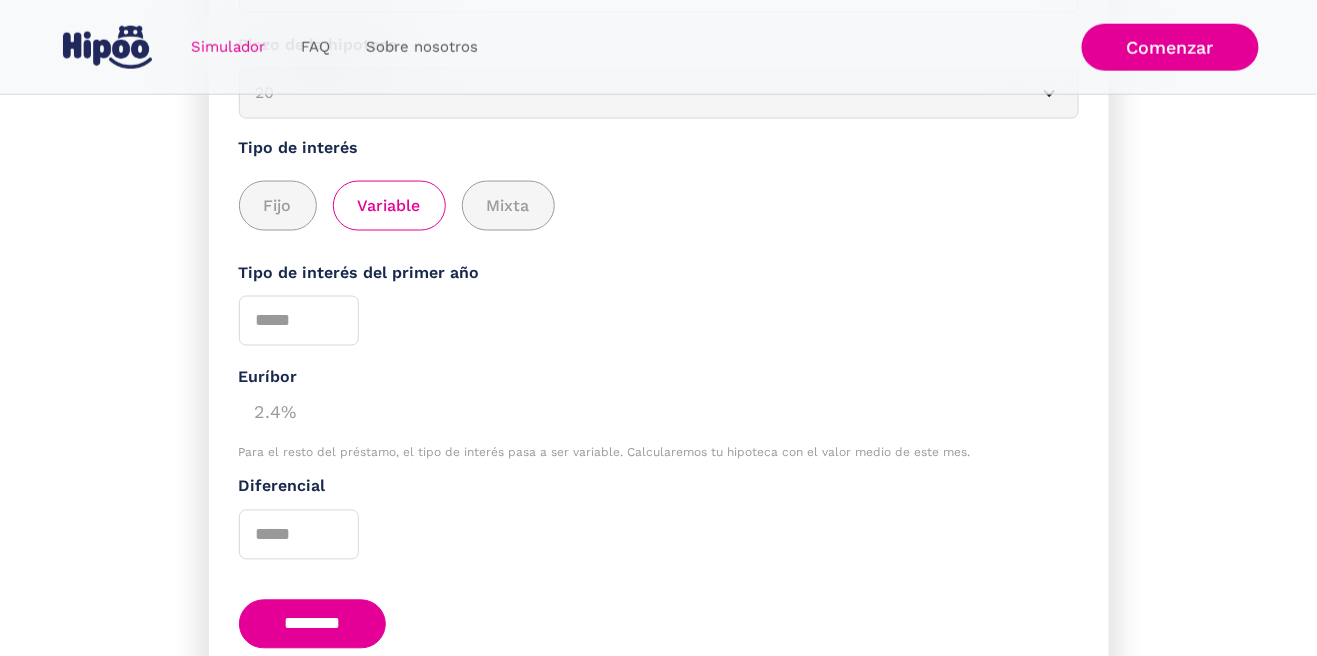 scroll, scrollTop: 731, scrollLeft: 0, axis: vertical 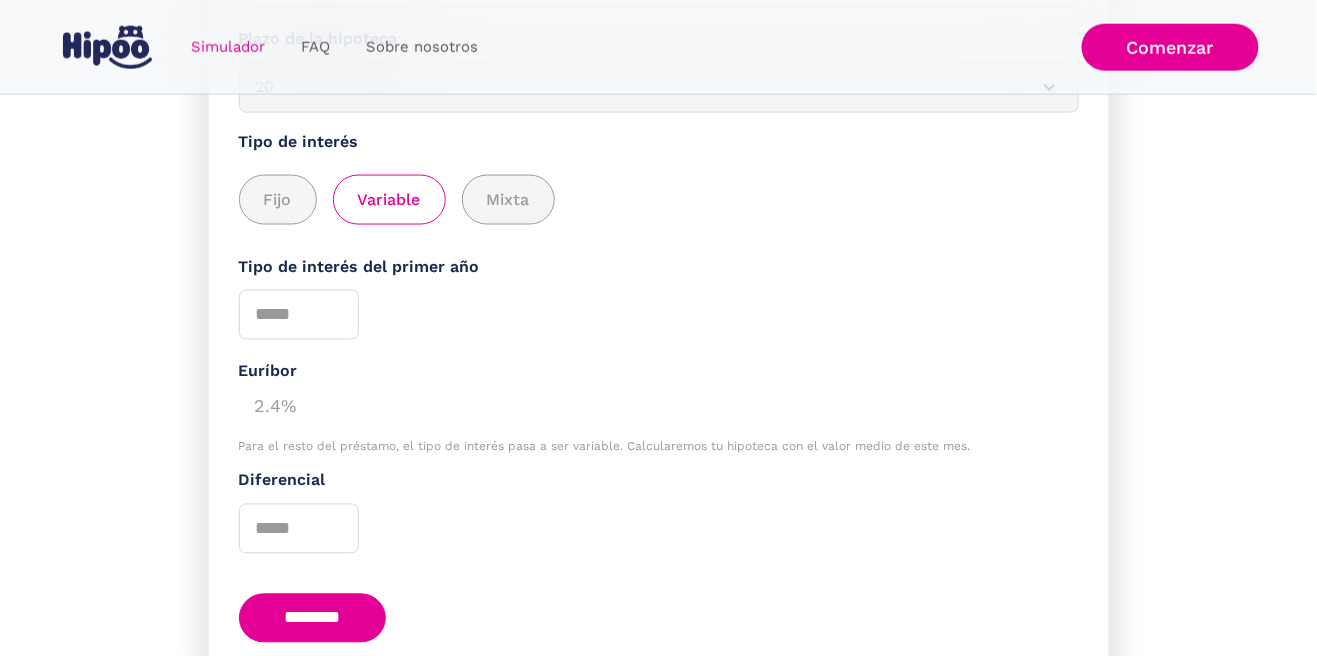 click on "********" at bounding box center (313, 618) 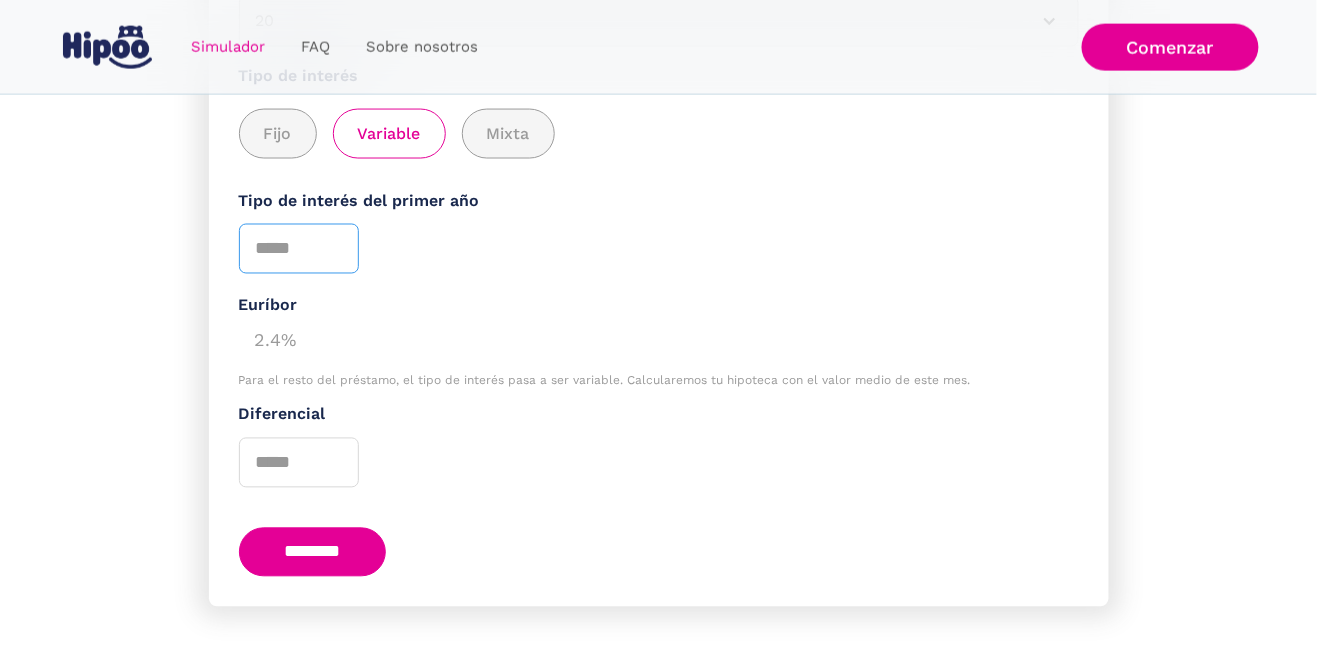scroll, scrollTop: 798, scrollLeft: 0, axis: vertical 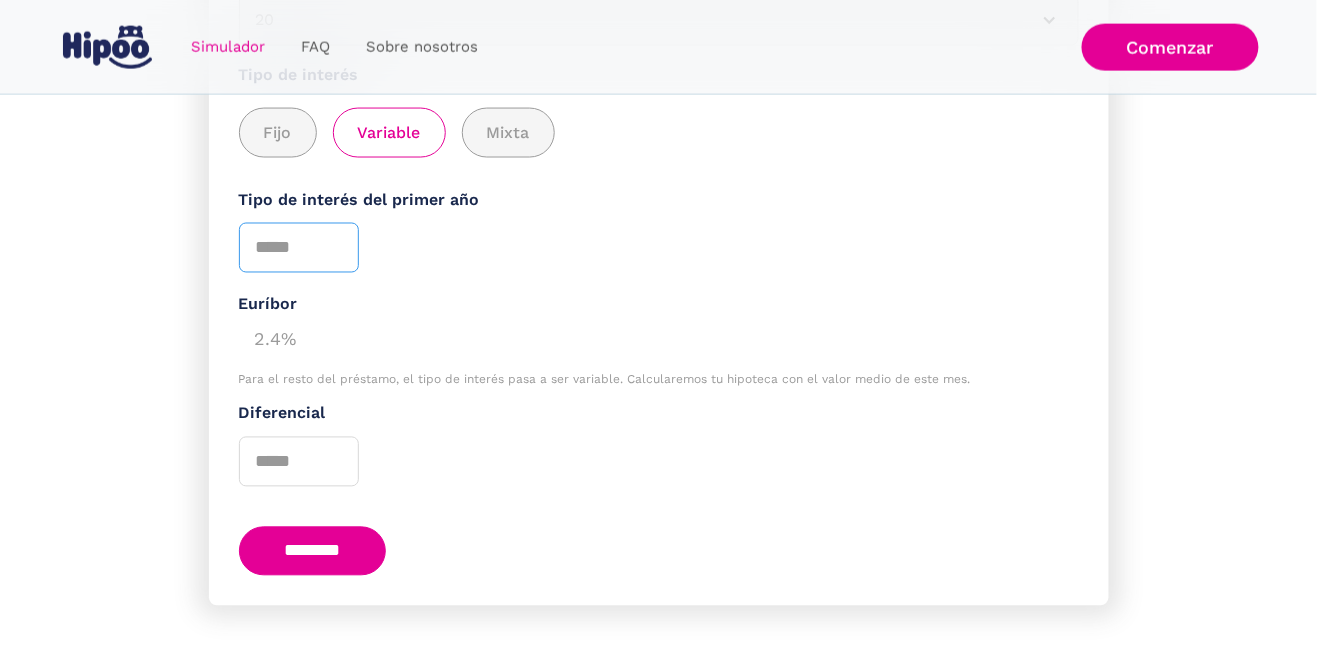 type on "***" 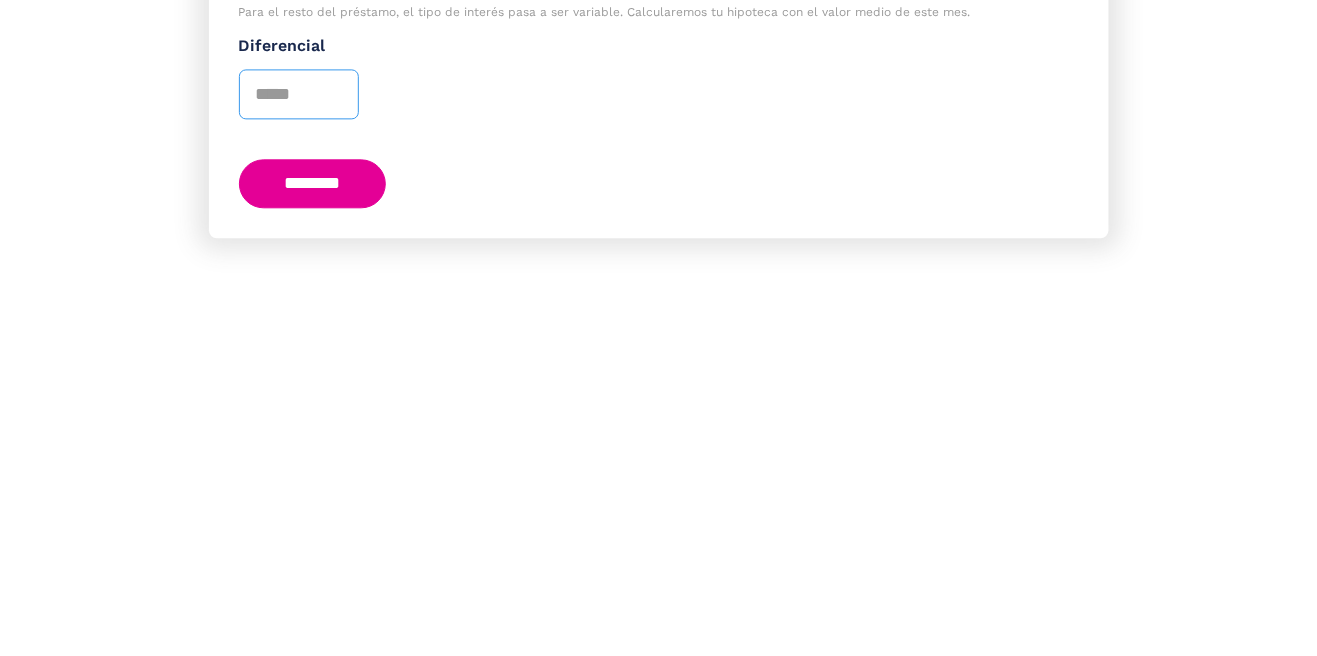 scroll, scrollTop: 827, scrollLeft: 0, axis: vertical 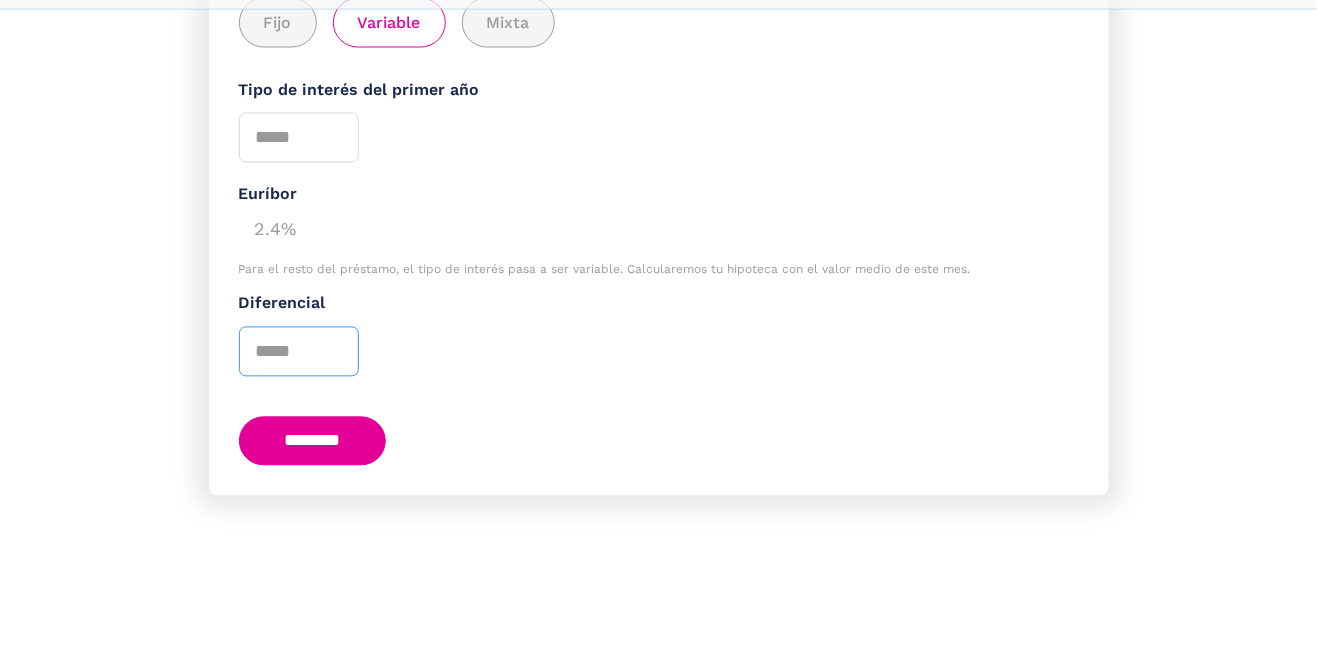 type on "***" 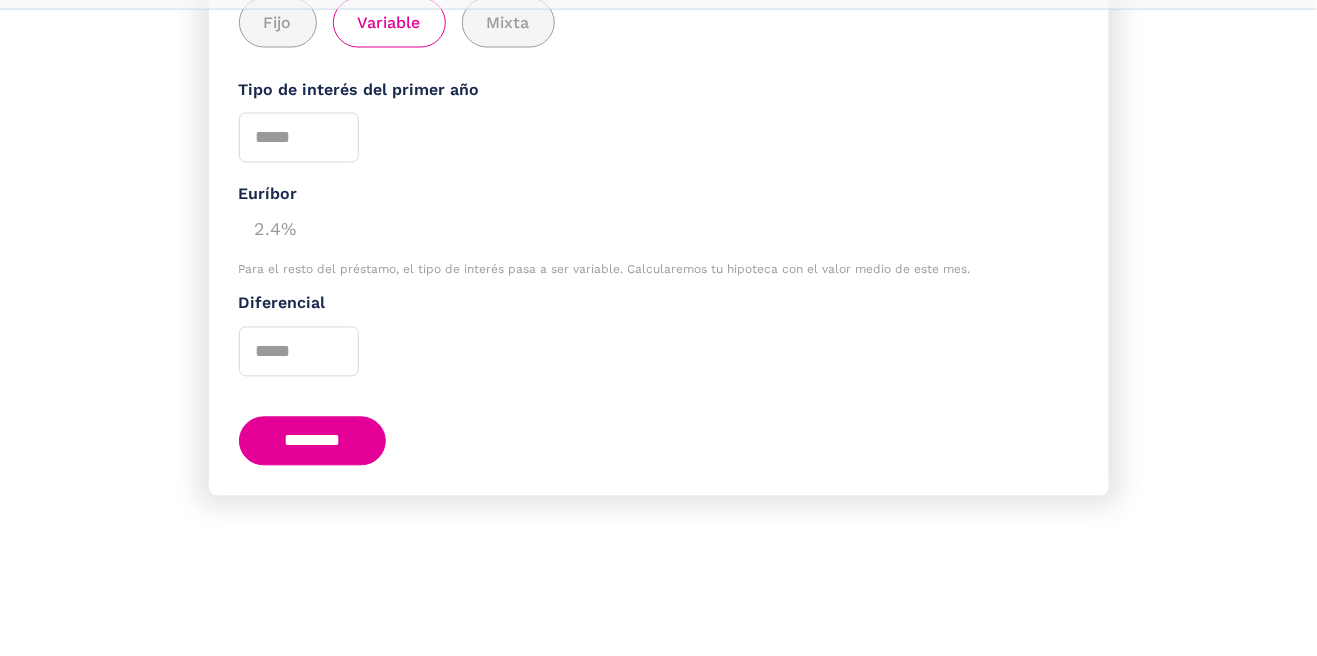 click on "********" at bounding box center (313, 526) 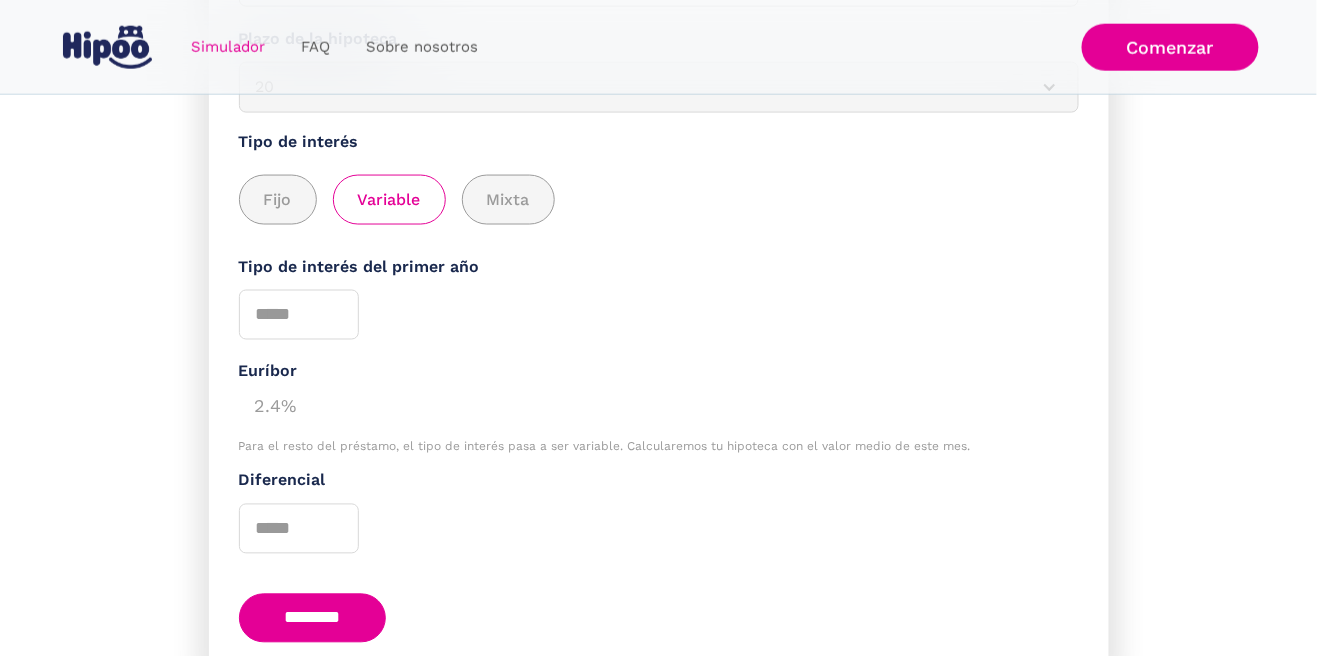 scroll, scrollTop: 721, scrollLeft: 0, axis: vertical 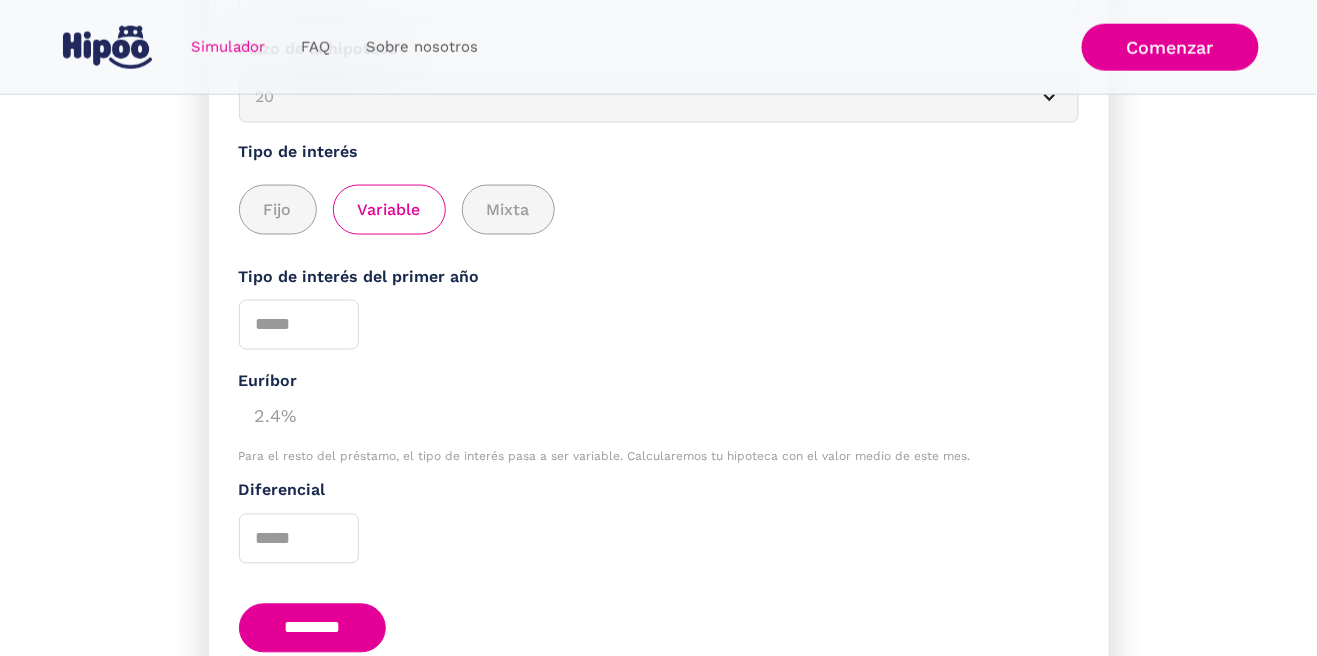 click on "Variable" at bounding box center (389, 210) 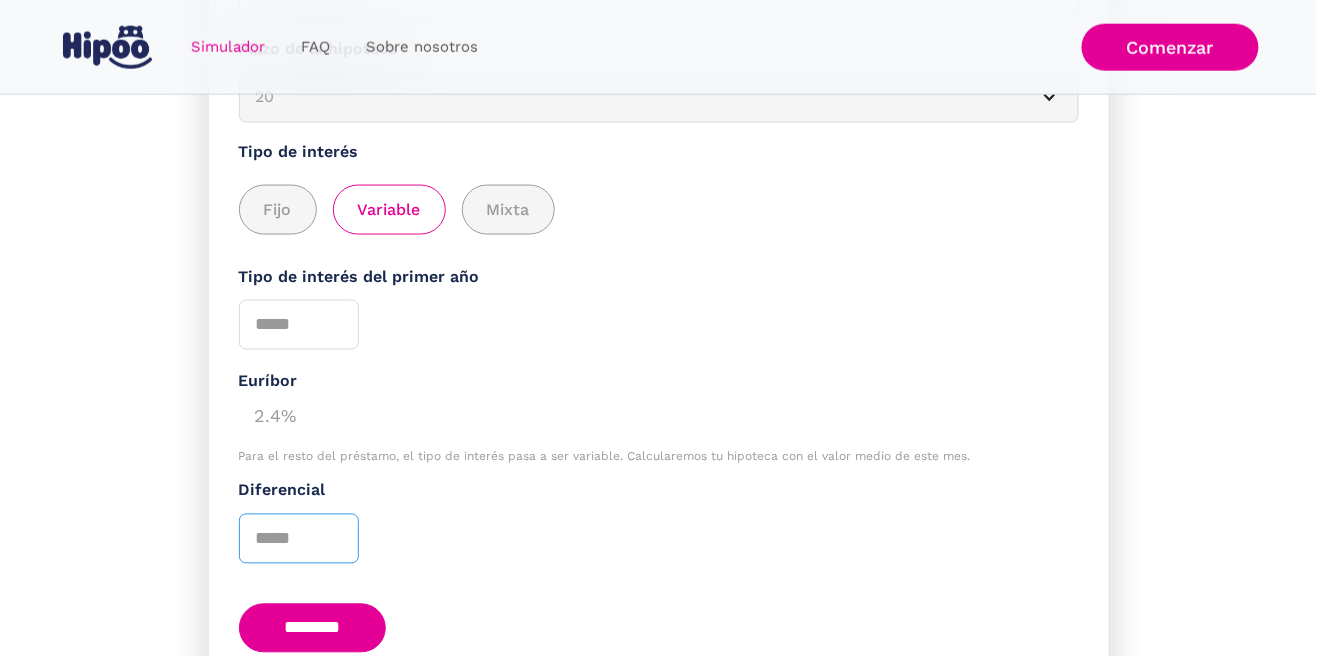 click on "***" at bounding box center [299, 539] 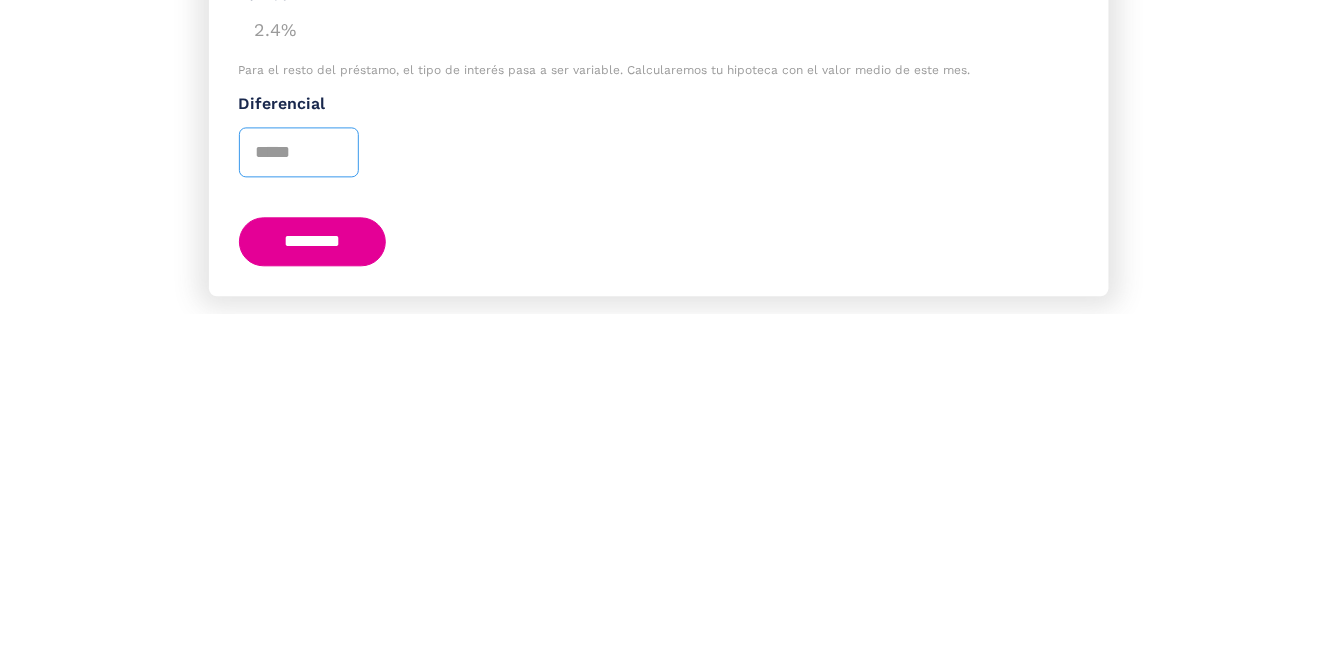 scroll, scrollTop: 765, scrollLeft: 0, axis: vertical 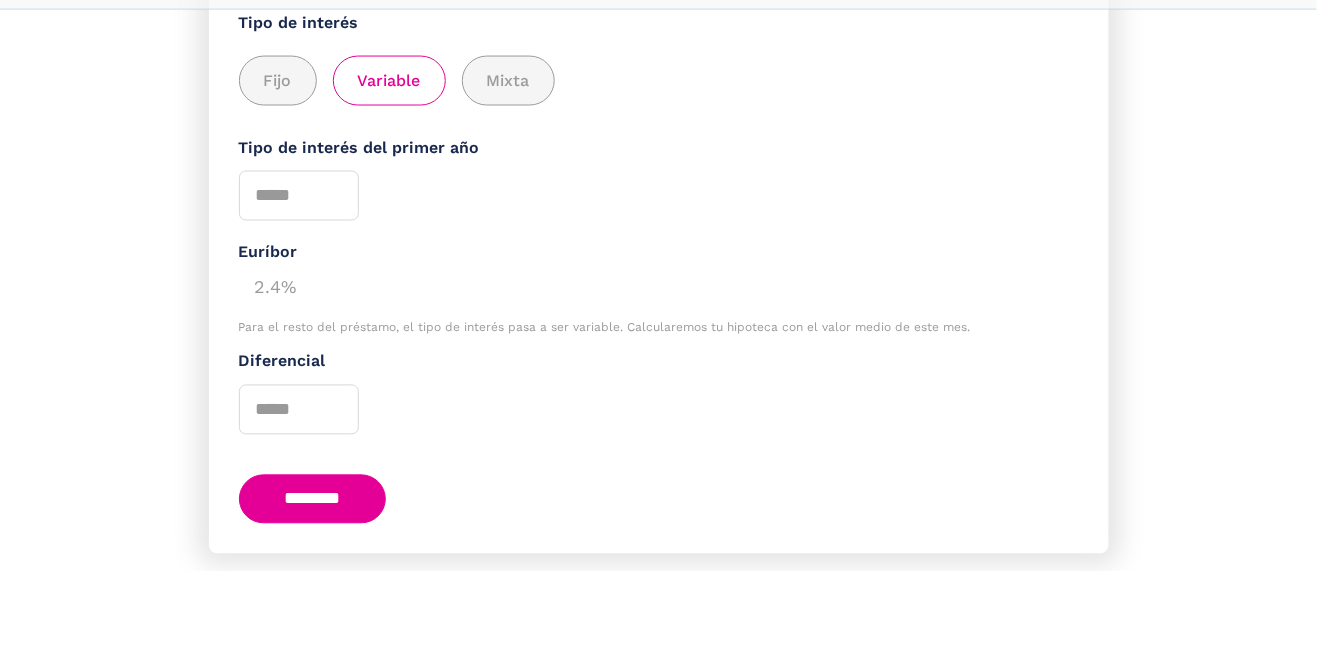 click on "********" at bounding box center (313, 584) 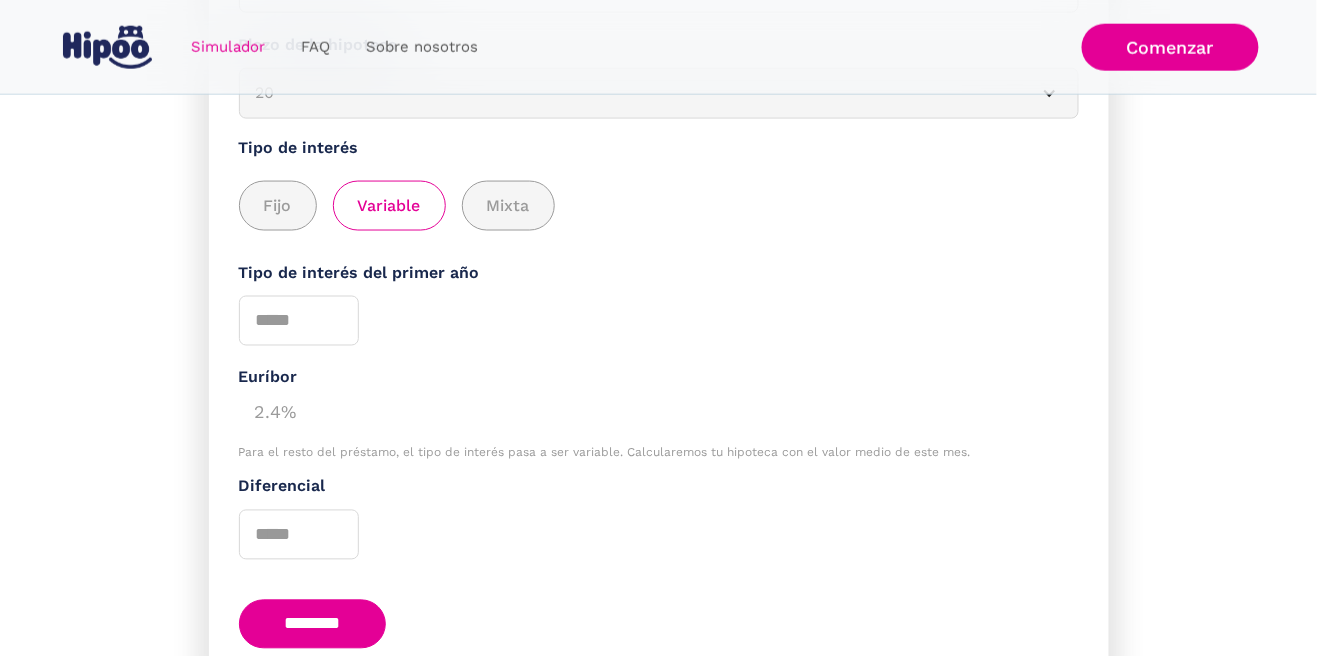scroll, scrollTop: 731, scrollLeft: 0, axis: vertical 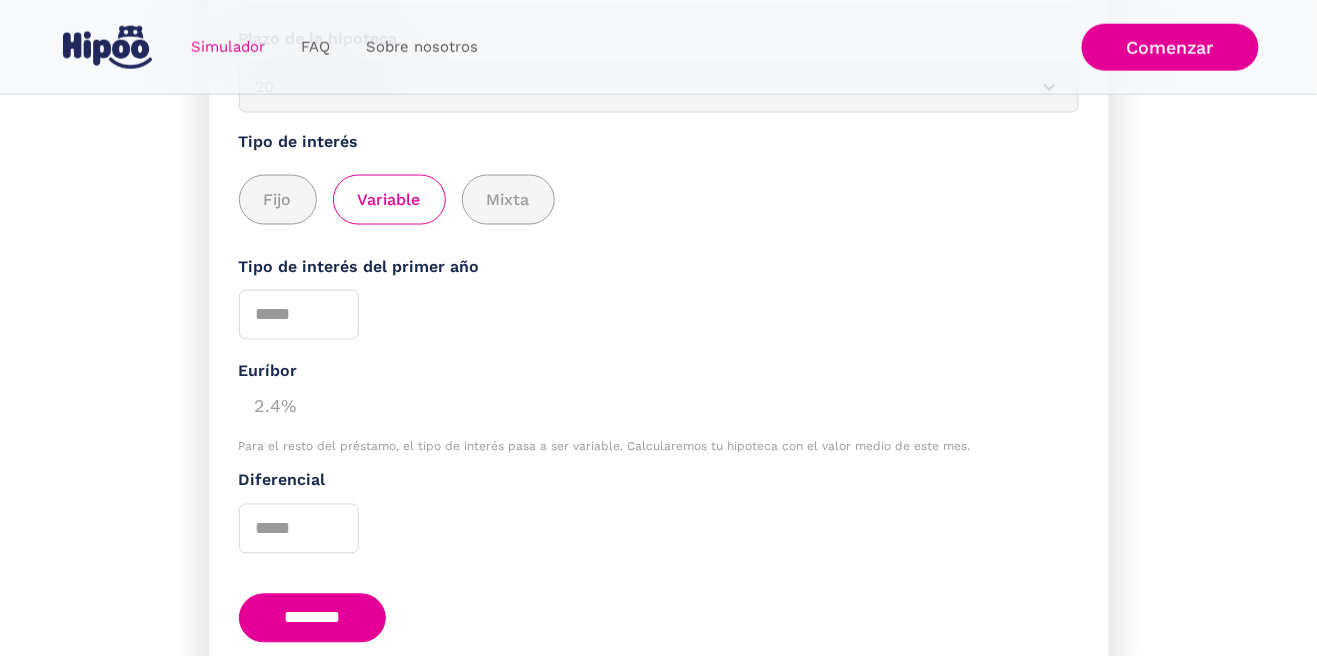 click on "********" at bounding box center (313, 618) 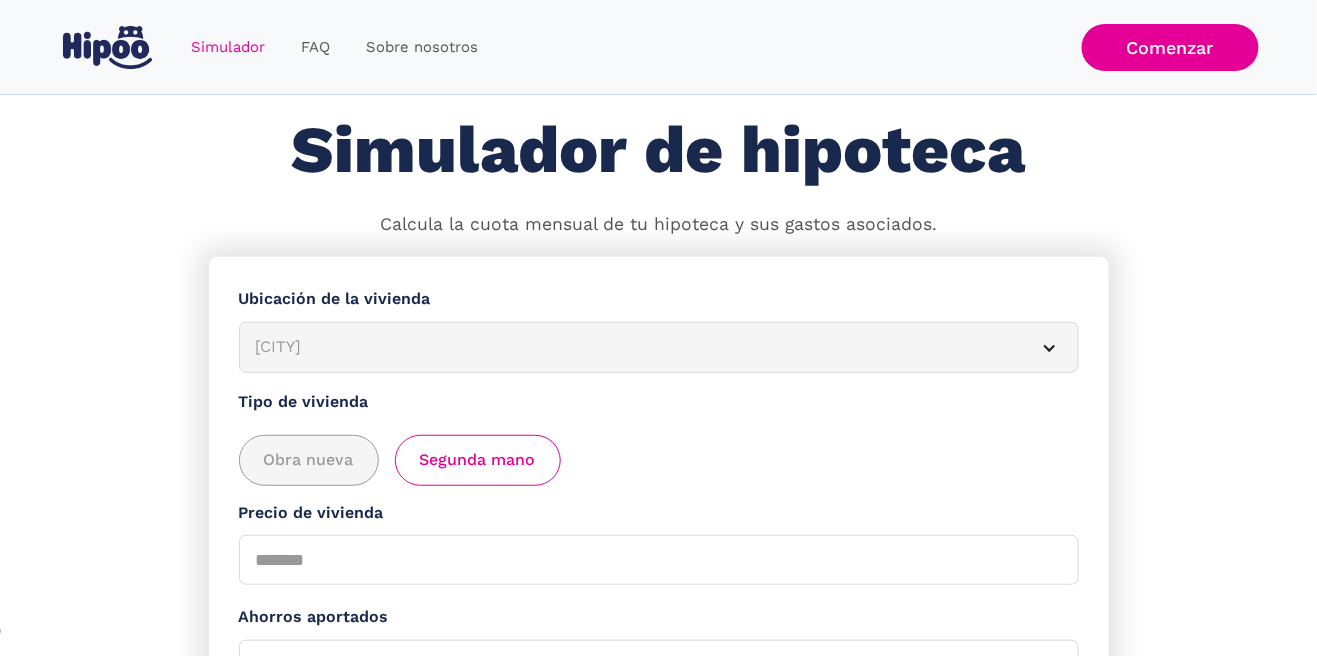 scroll, scrollTop: 0, scrollLeft: 0, axis: both 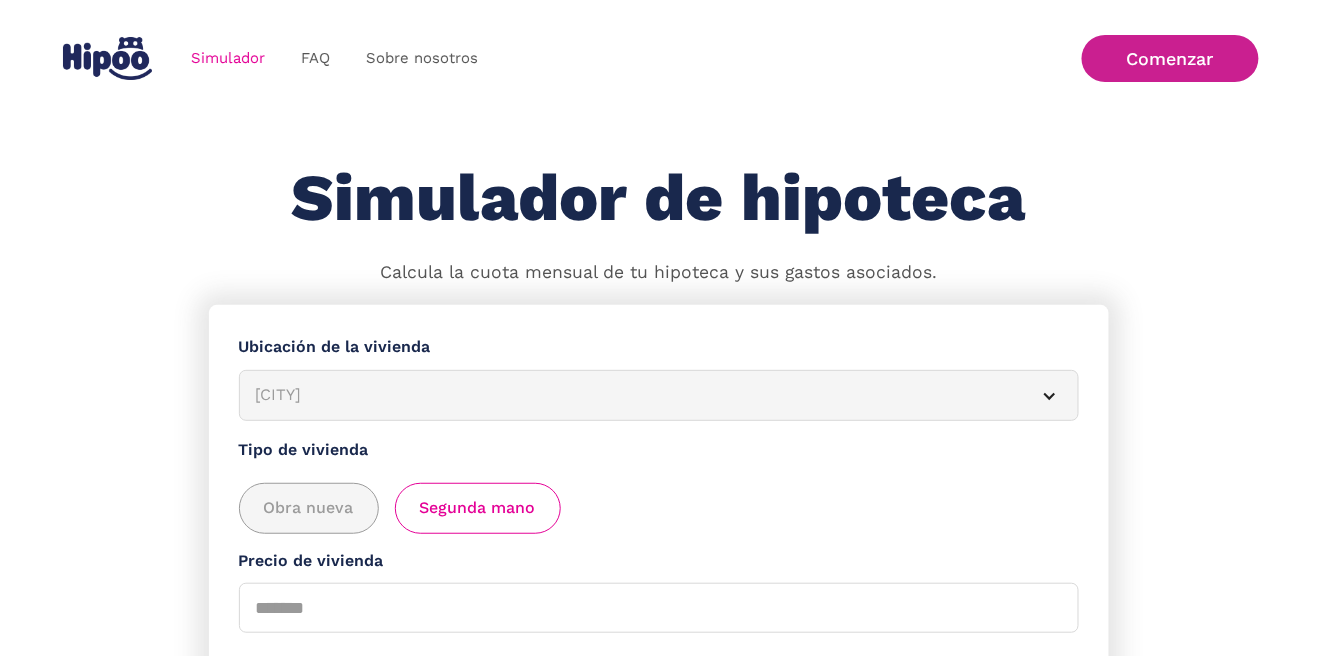 click on "Comenzar" at bounding box center (1170, 58) 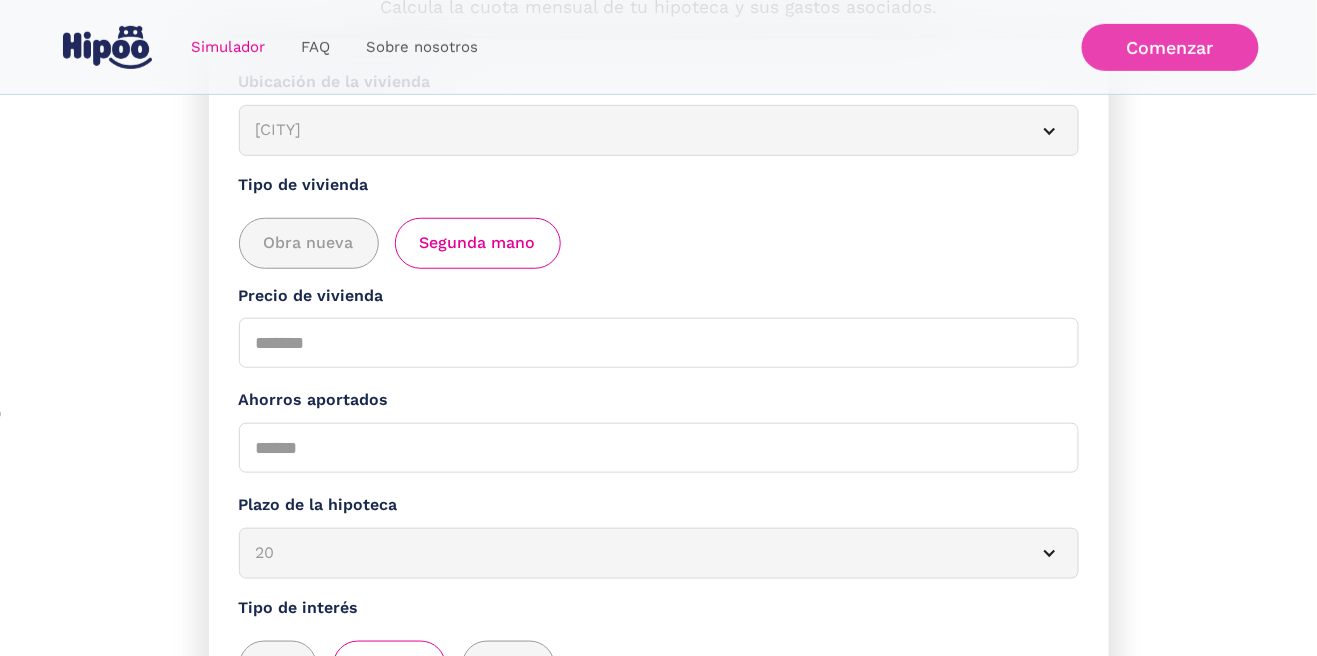 scroll, scrollTop: 0, scrollLeft: 0, axis: both 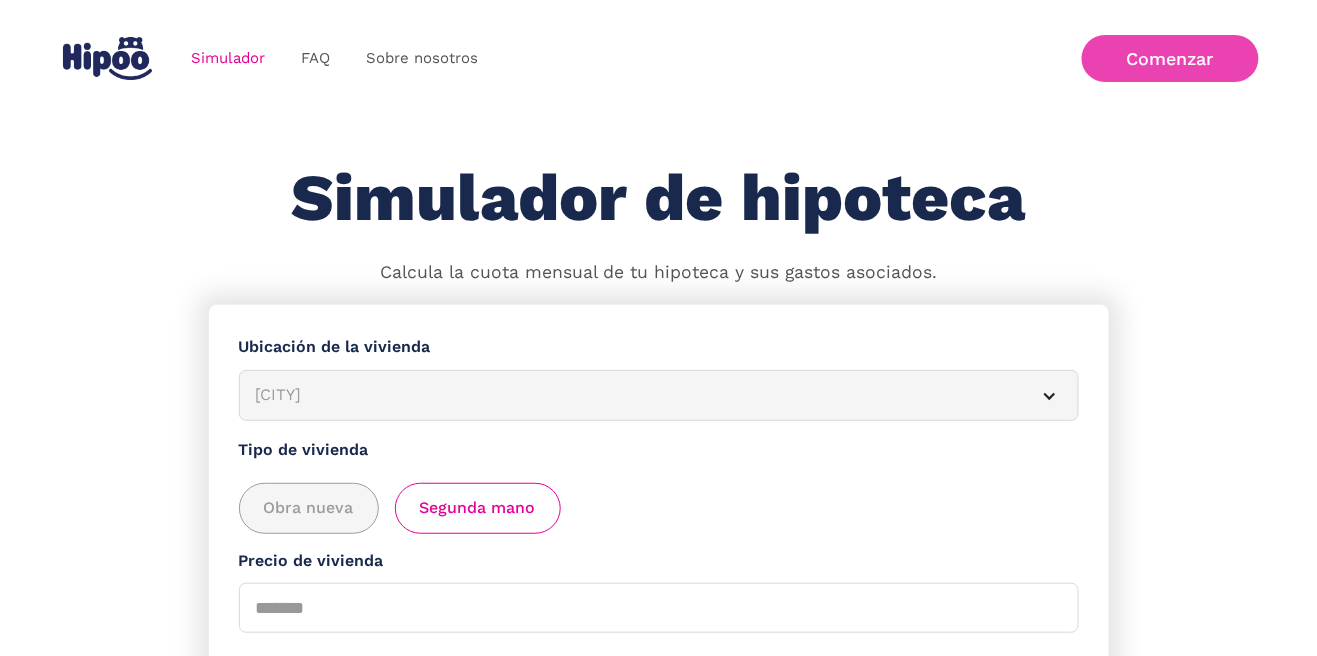 click on "Comenzar" at bounding box center (1170, 58) 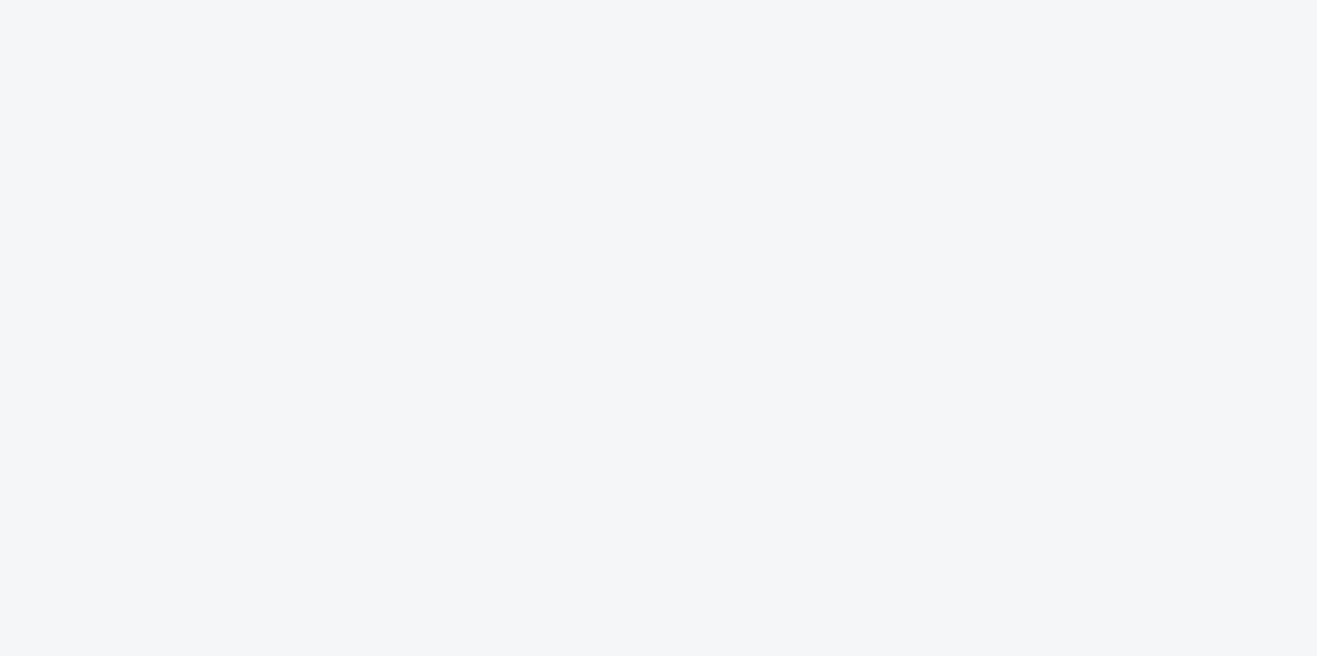 scroll, scrollTop: 0, scrollLeft: 0, axis: both 